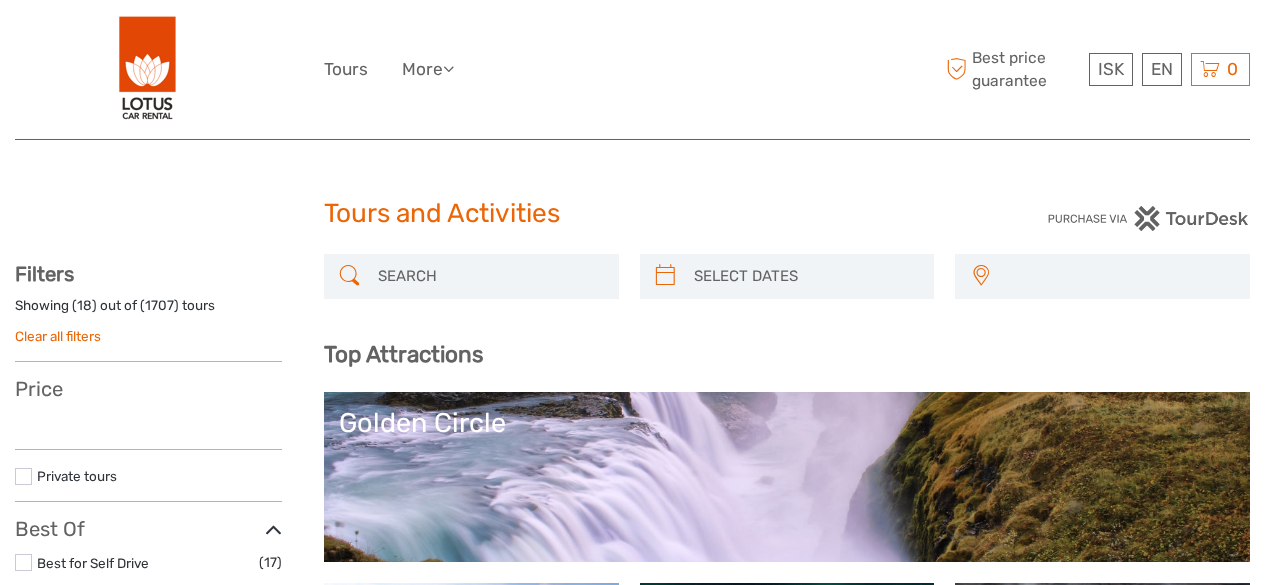 select 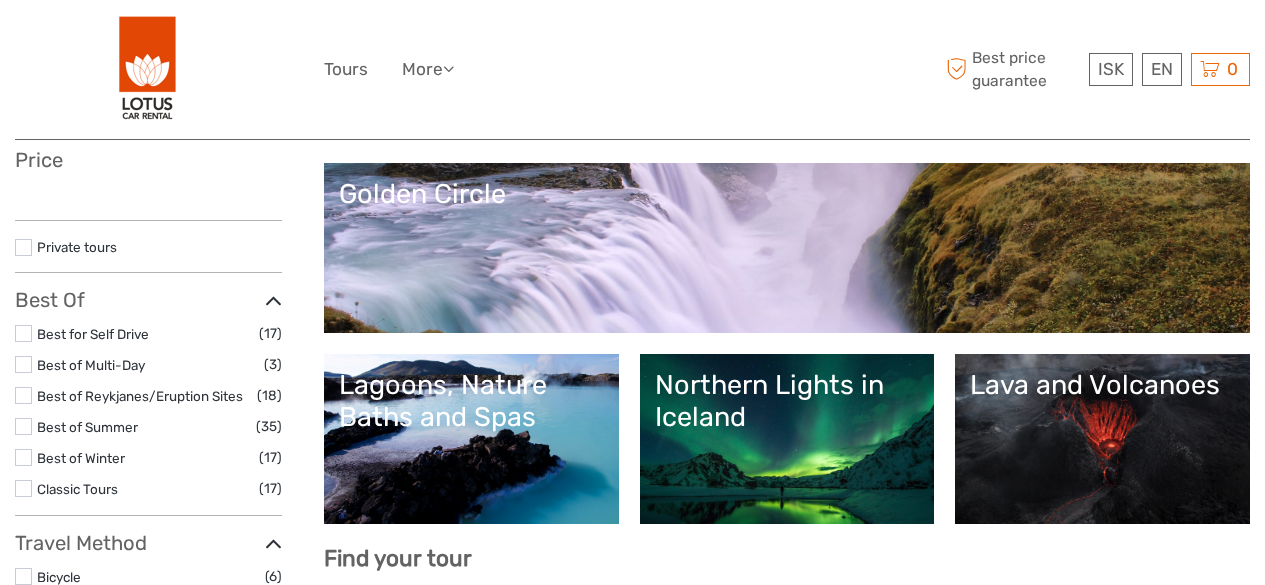 scroll, scrollTop: 0, scrollLeft: 0, axis: both 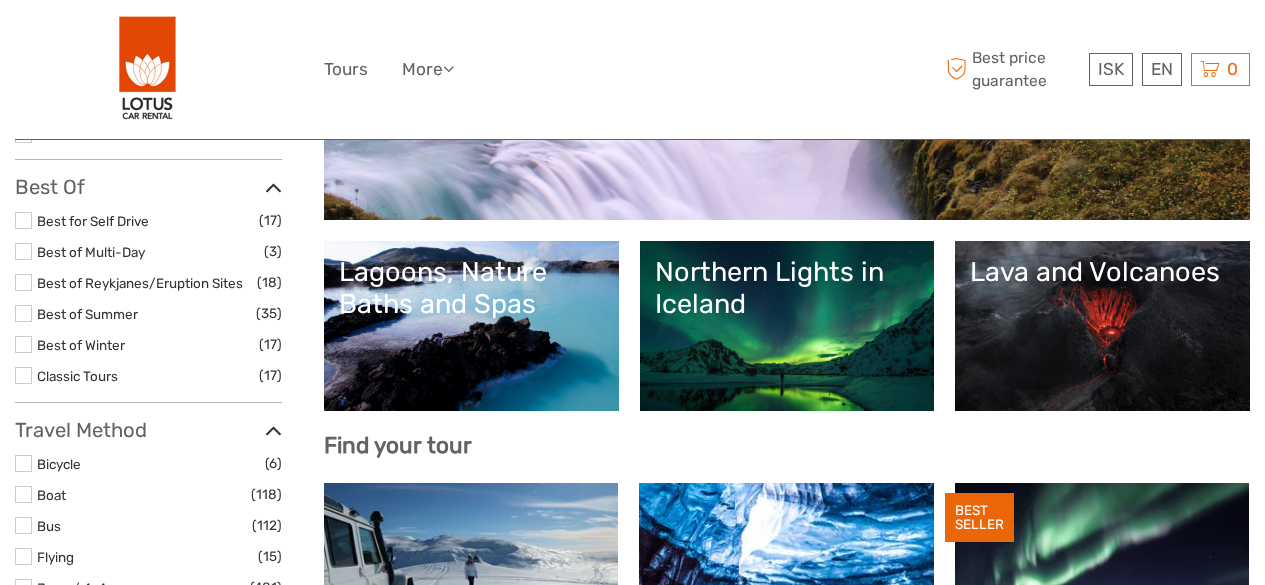 select 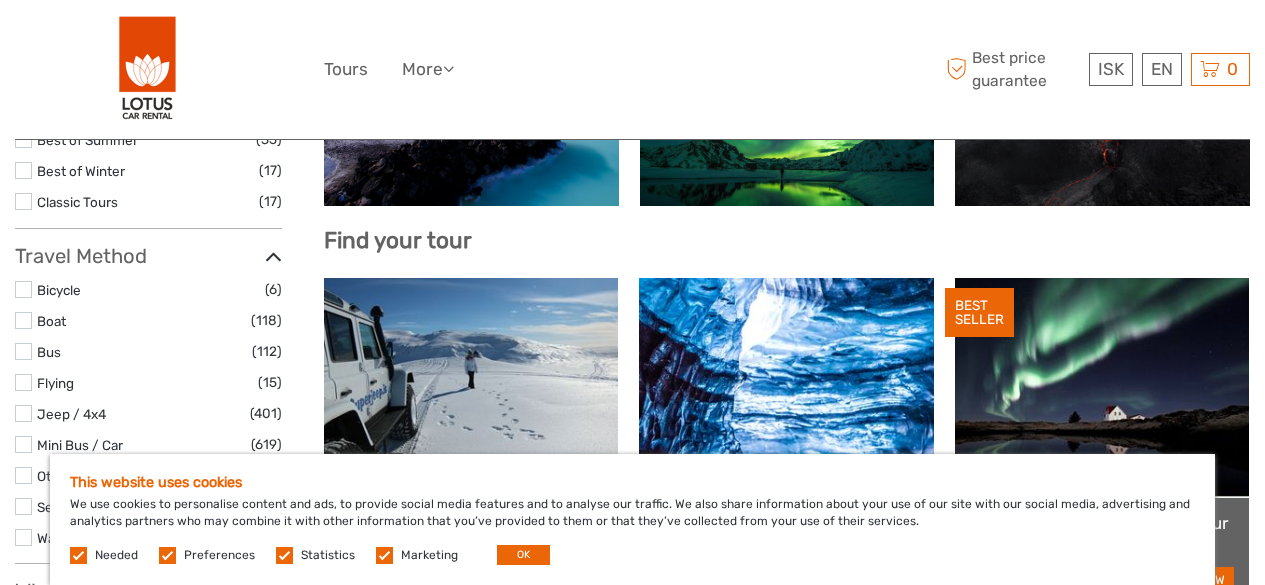 scroll, scrollTop: 0, scrollLeft: 0, axis: both 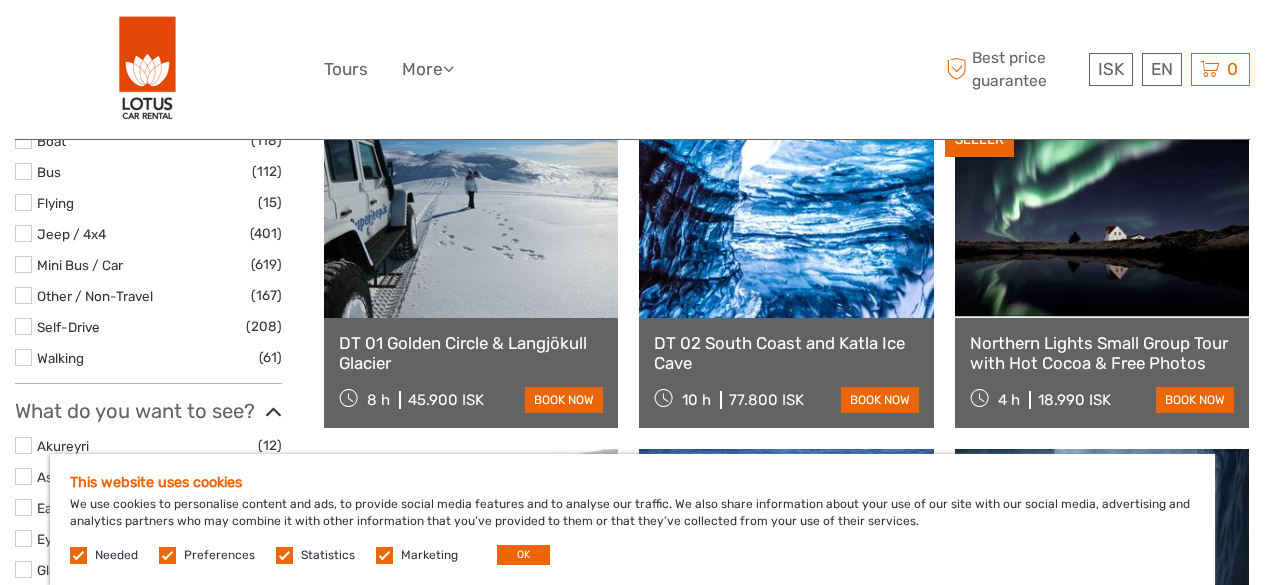 click at bounding box center (384, 555) 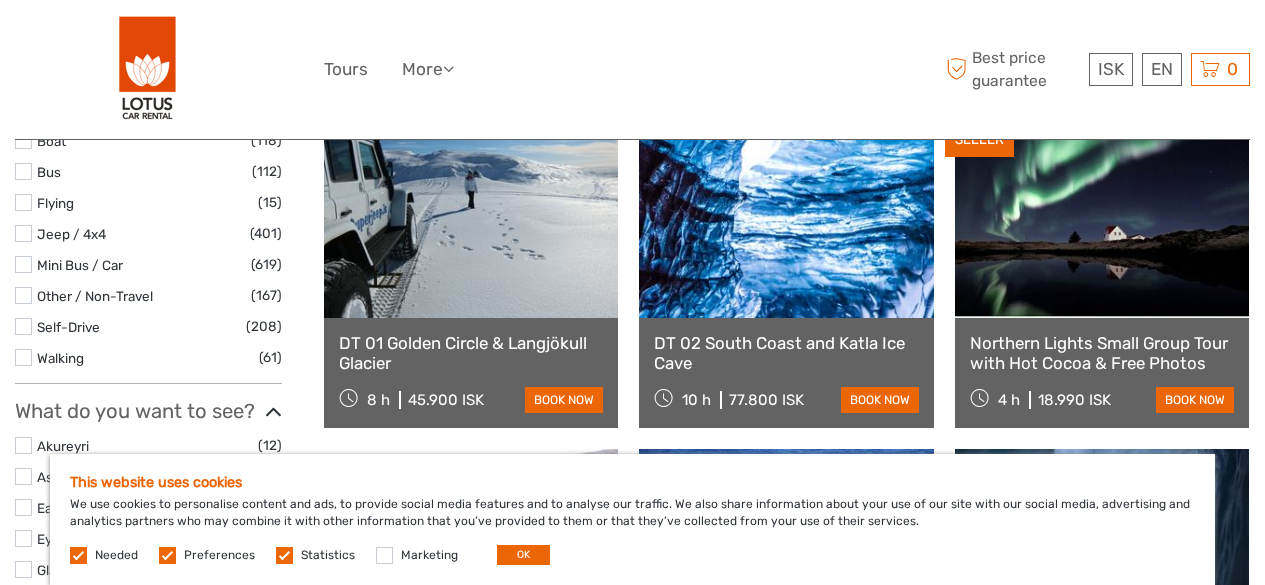 click on "Statistics" at bounding box center (328, 555) 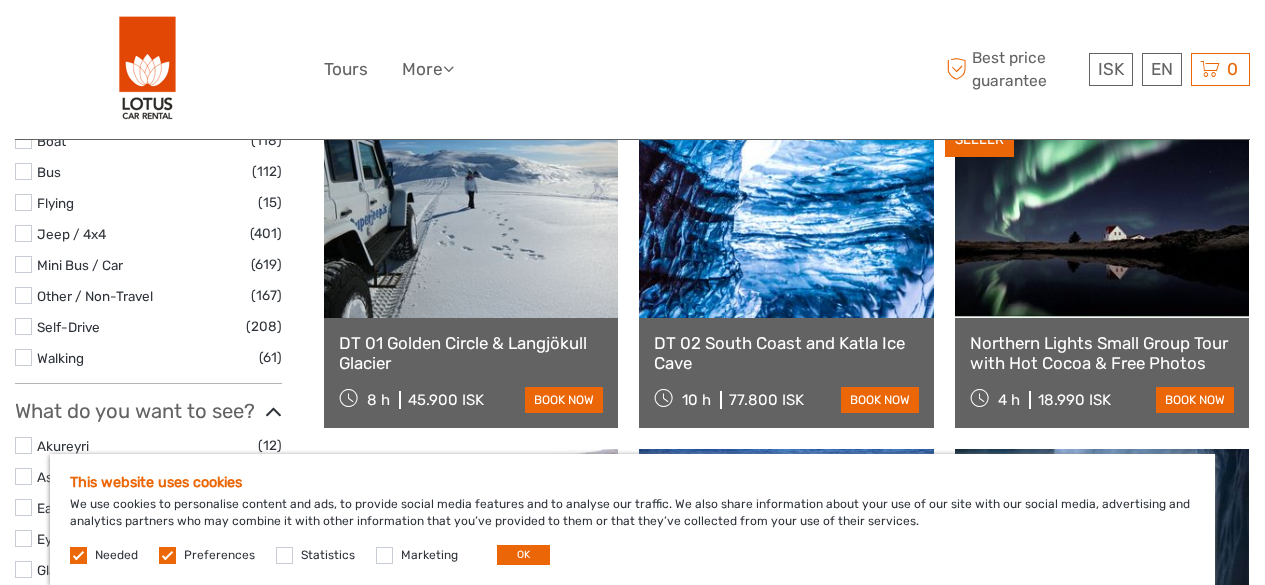 click on "Preferences" at bounding box center (219, 555) 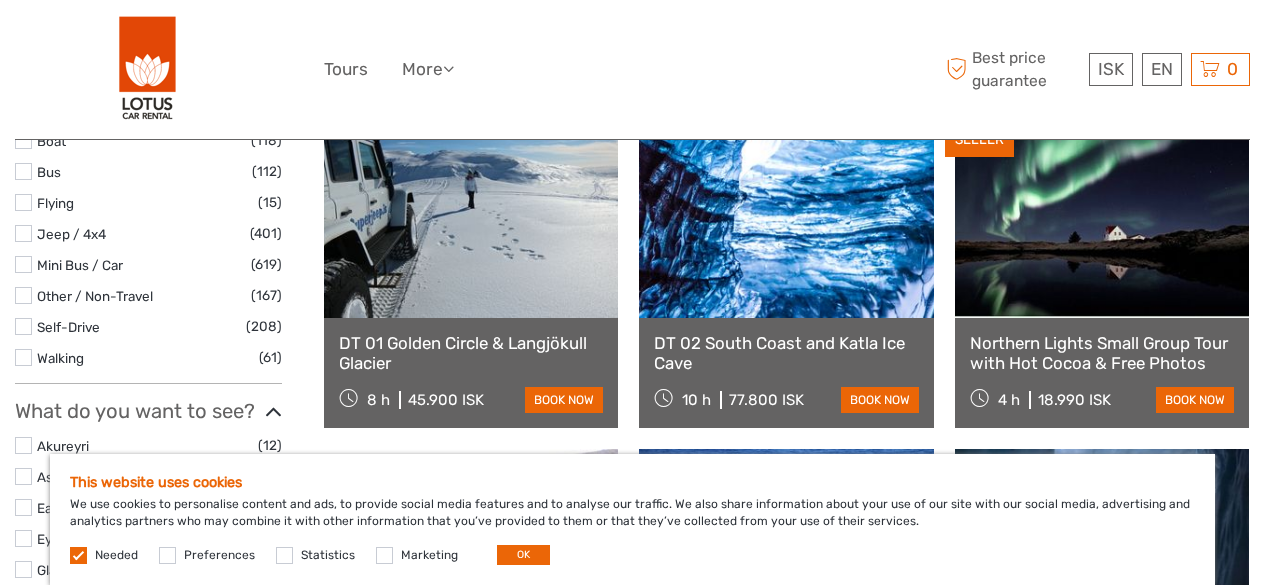 click at bounding box center (78, 555) 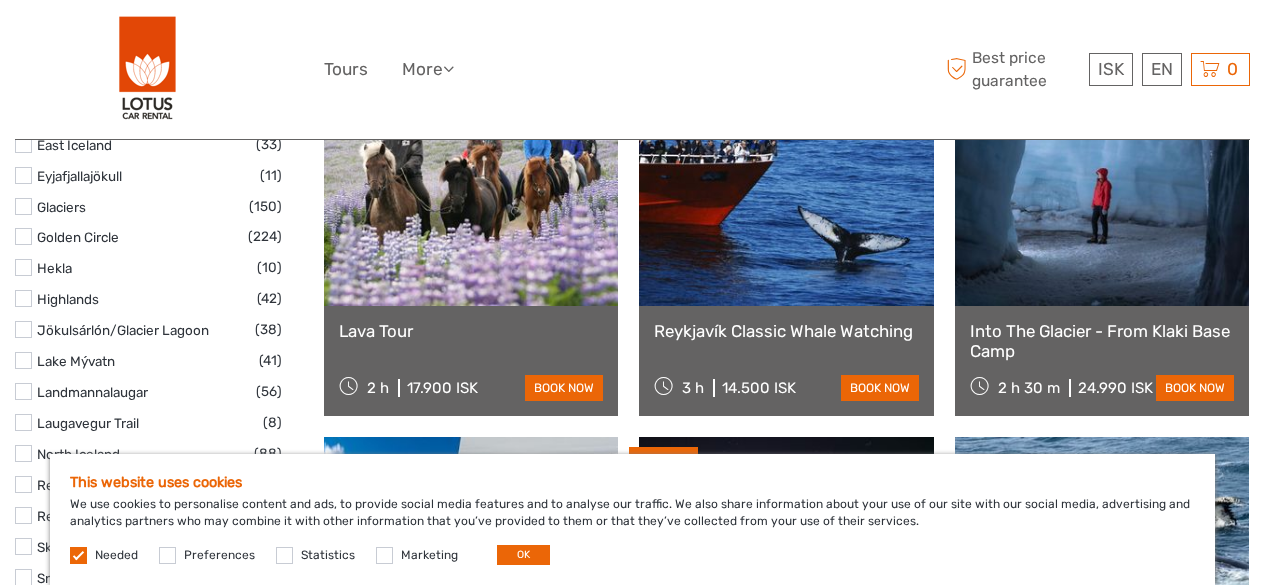 scroll, scrollTop: 1068, scrollLeft: 0, axis: vertical 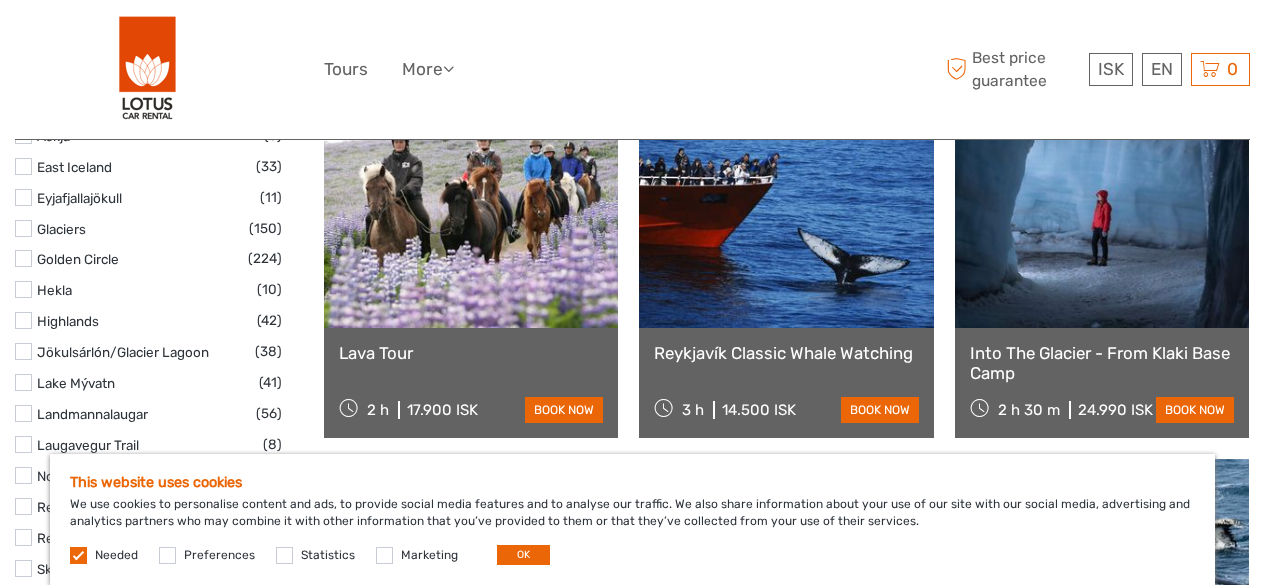 click at bounding box center (78, 555) 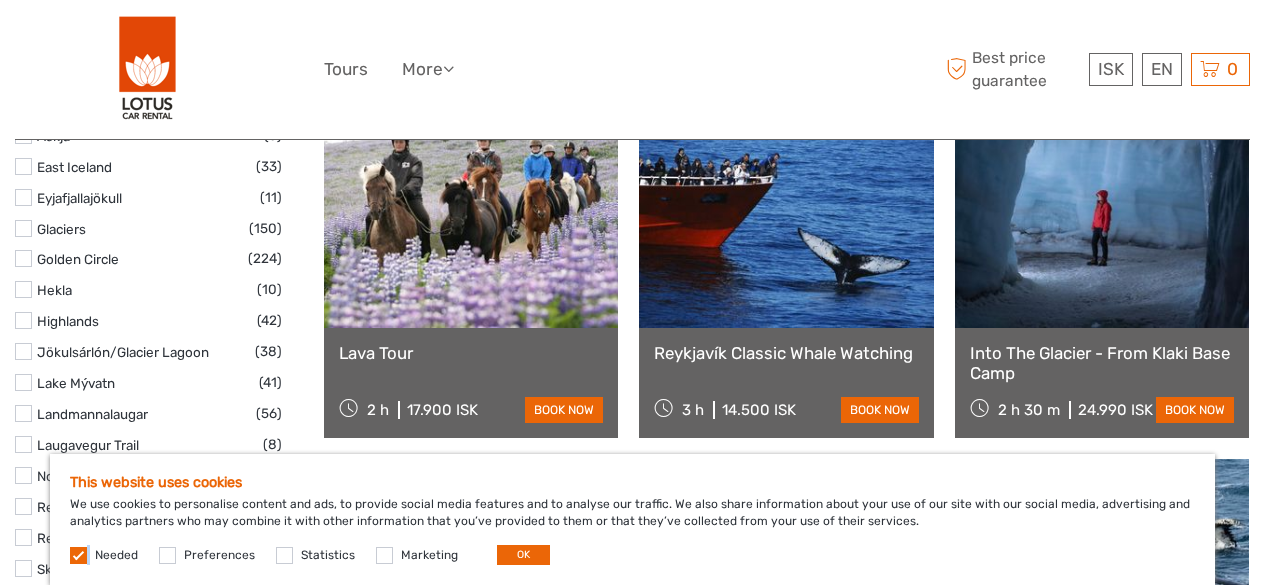 click at bounding box center [78, 555] 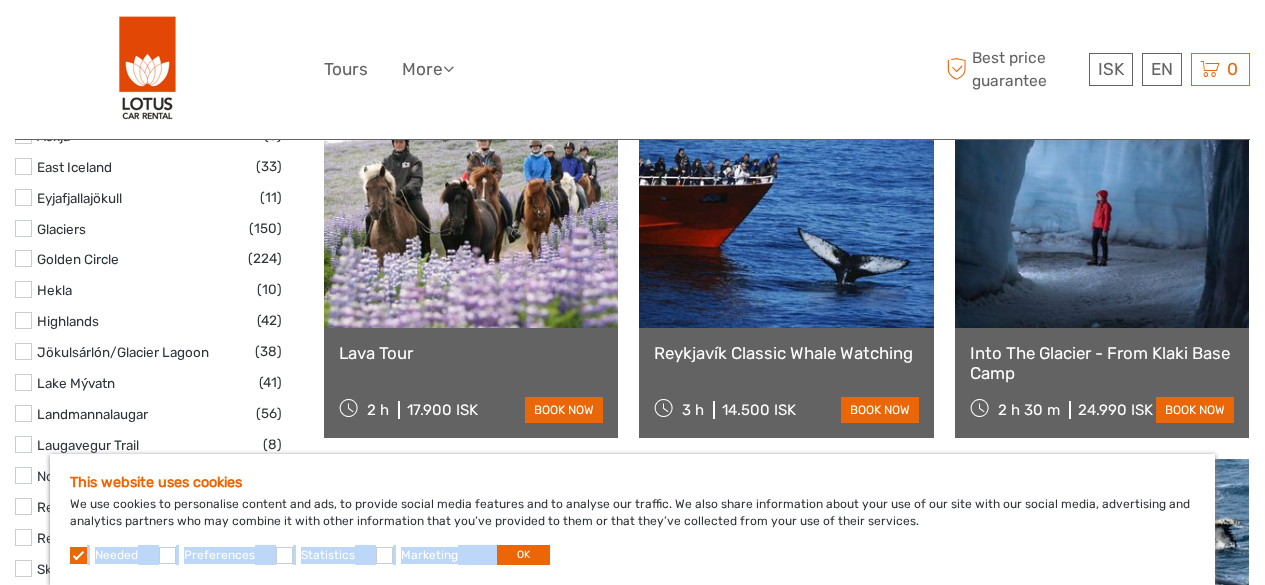 click at bounding box center (78, 555) 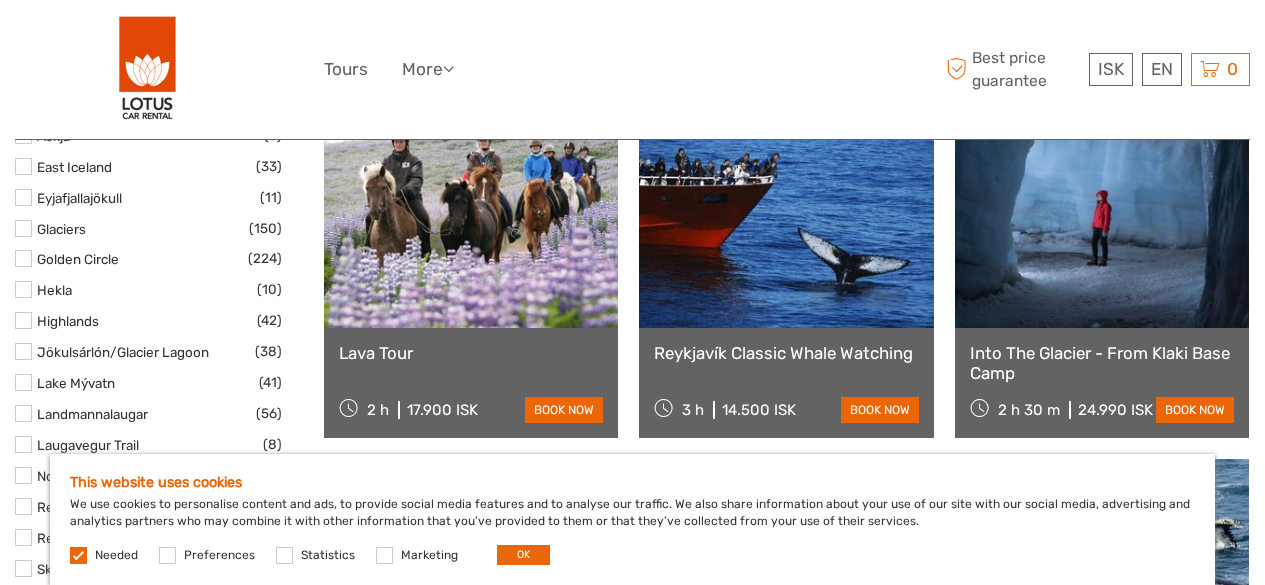 click on "This website uses cookies
We use cookies to personalise content and ads, to provide social media features and to analyse our traffic. We also share information about your use of our site with our social media, advertising and analytics partners who may combine it with other information that you’ve provided to them or that they’ve collected from your use of their services.
Needed
Preferences
Statistics
Marketing
OK" at bounding box center (632, 519) 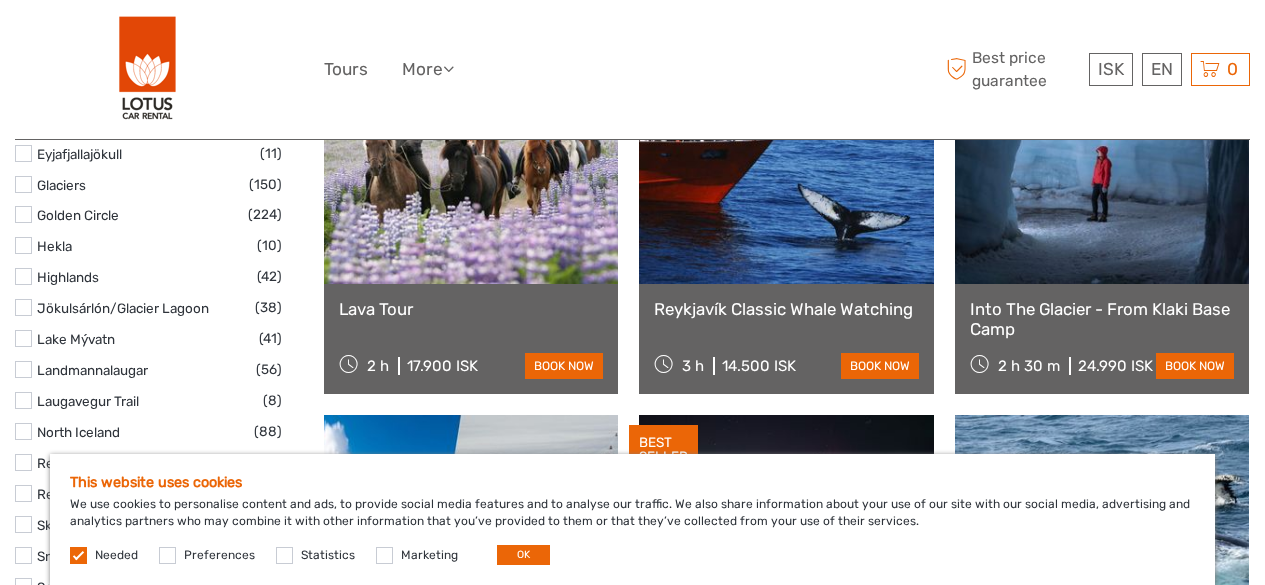 scroll, scrollTop: 1112, scrollLeft: 0, axis: vertical 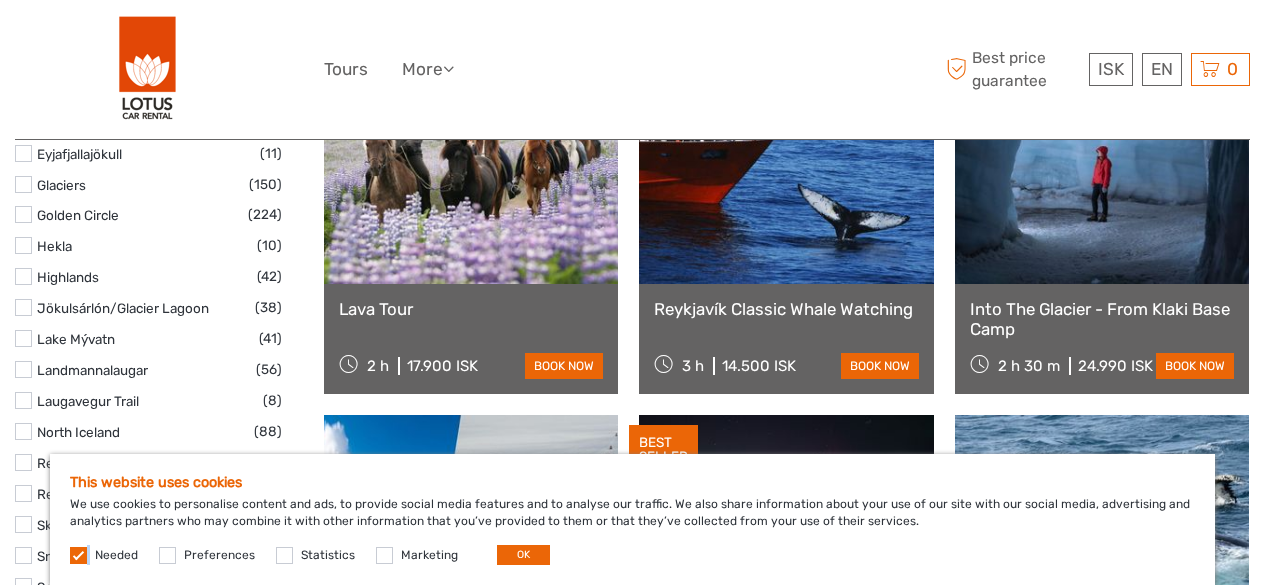click at bounding box center (78, 555) 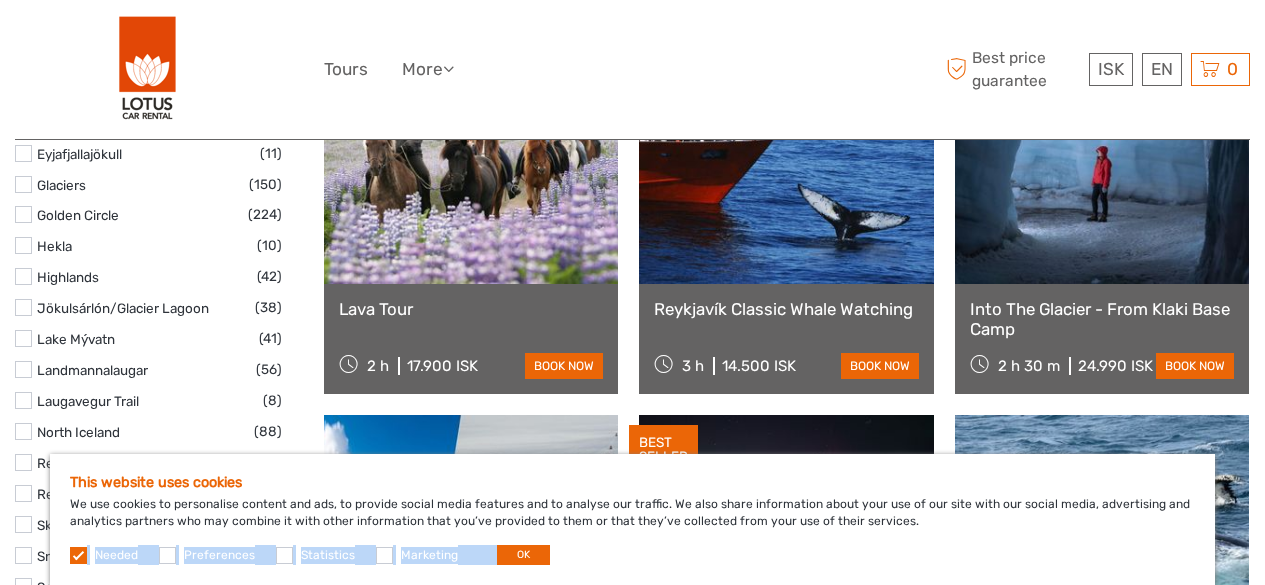 click at bounding box center (78, 555) 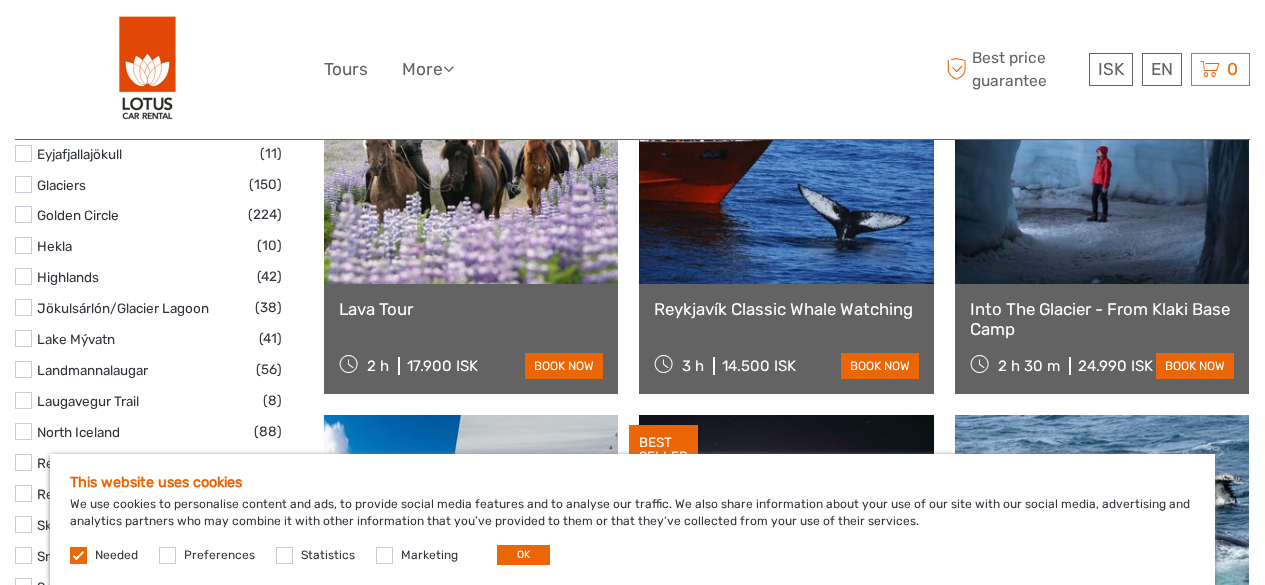 click on "This website uses cookies" at bounding box center (632, 482) 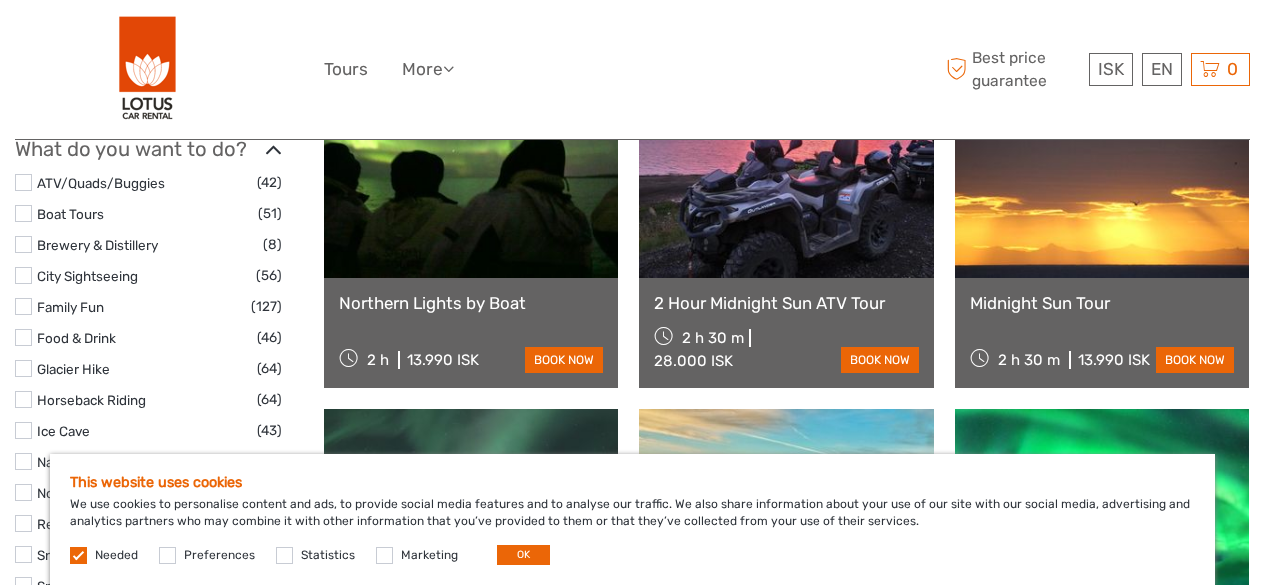 scroll, scrollTop: 1820, scrollLeft: 0, axis: vertical 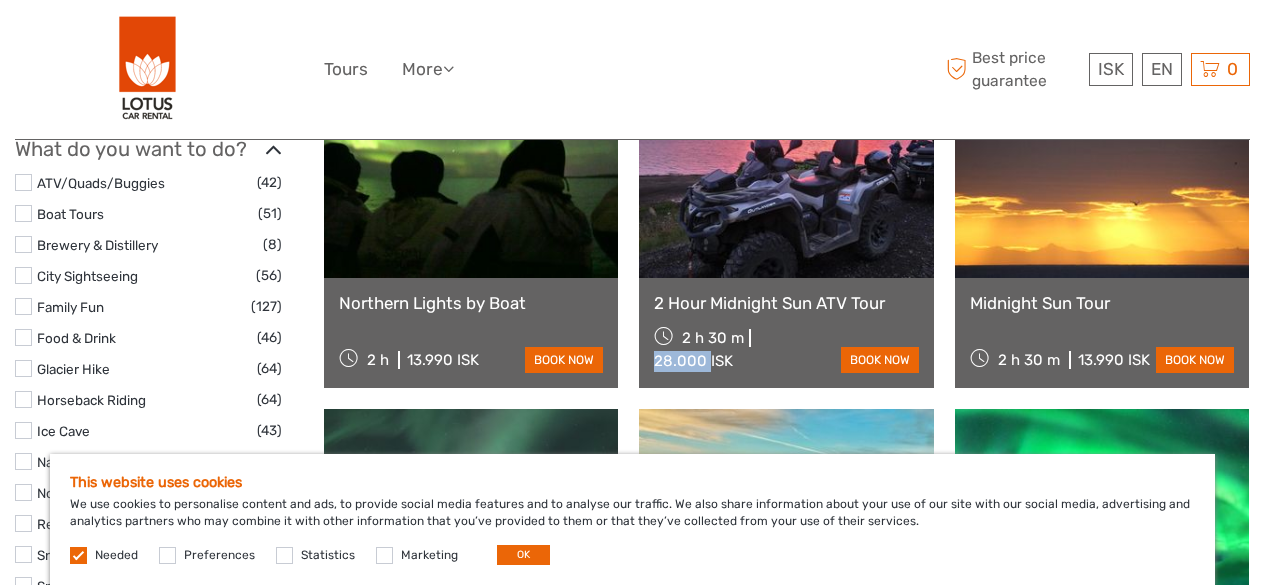 drag, startPoint x: 758, startPoint y: 360, endPoint x: 813, endPoint y: 362, distance: 55.03635 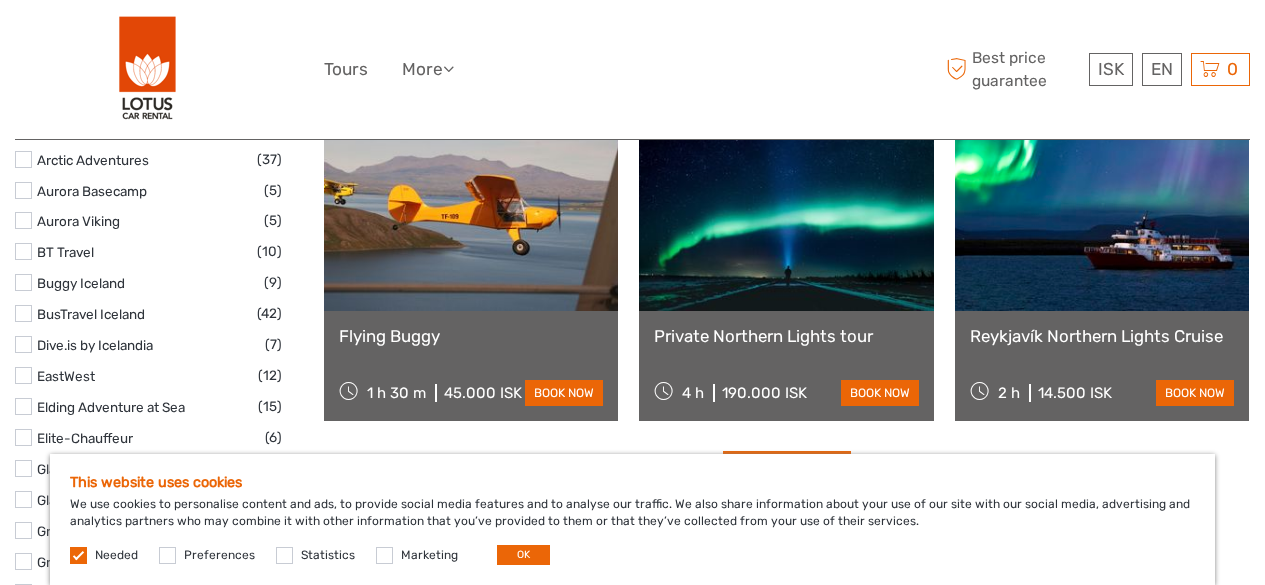 scroll, scrollTop: 2488, scrollLeft: 0, axis: vertical 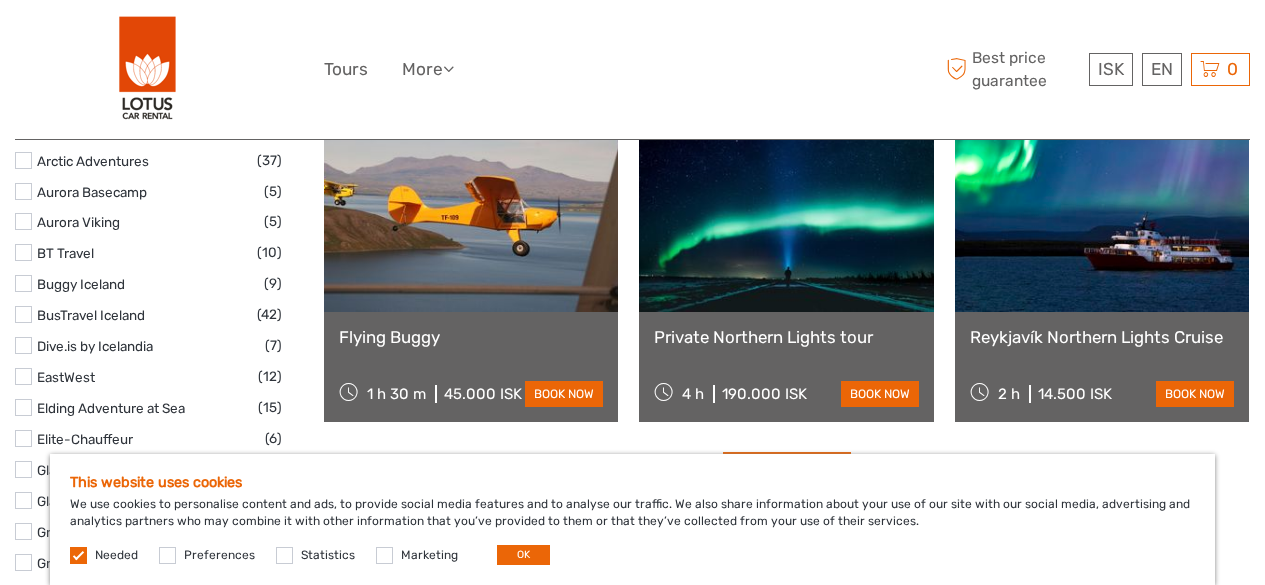click at bounding box center (786, 202) 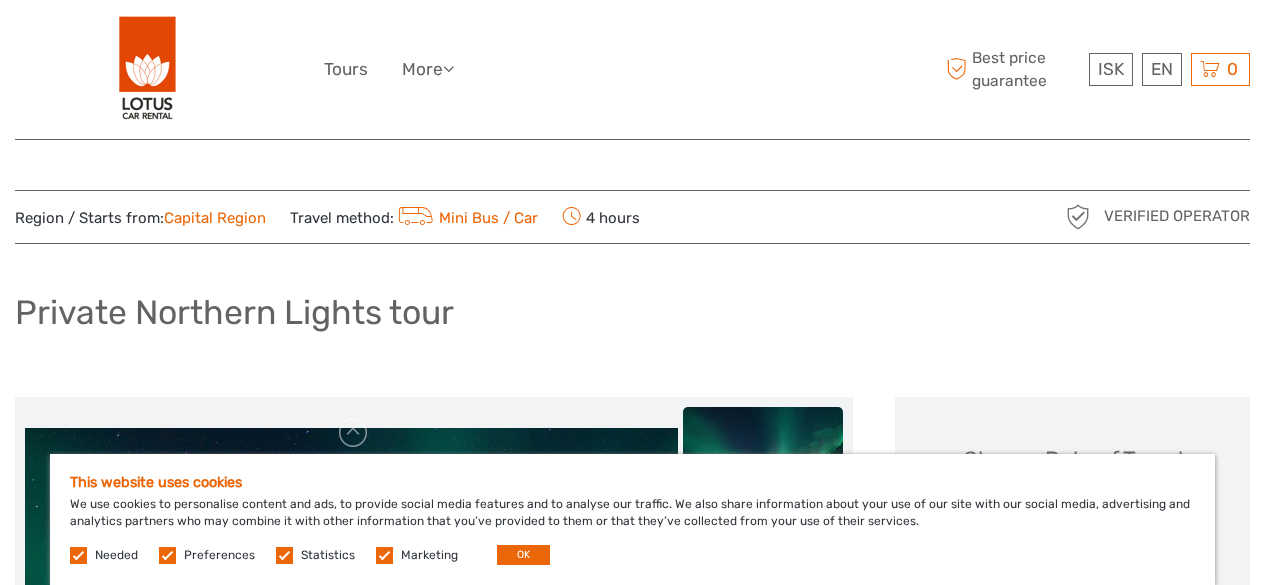 scroll, scrollTop: 293, scrollLeft: 0, axis: vertical 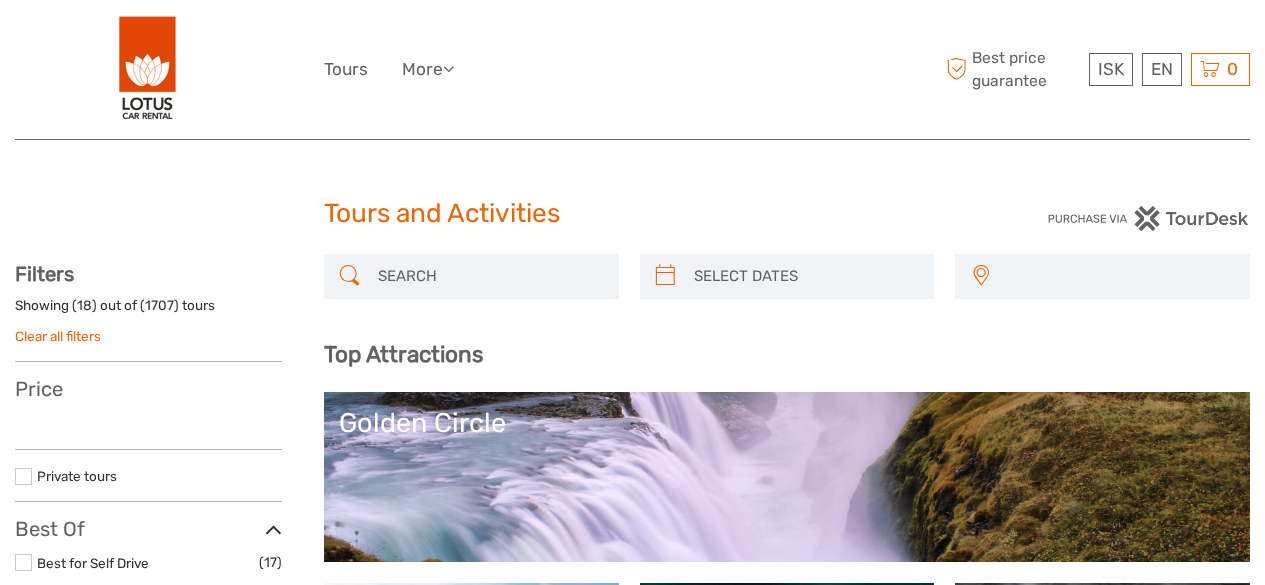 select 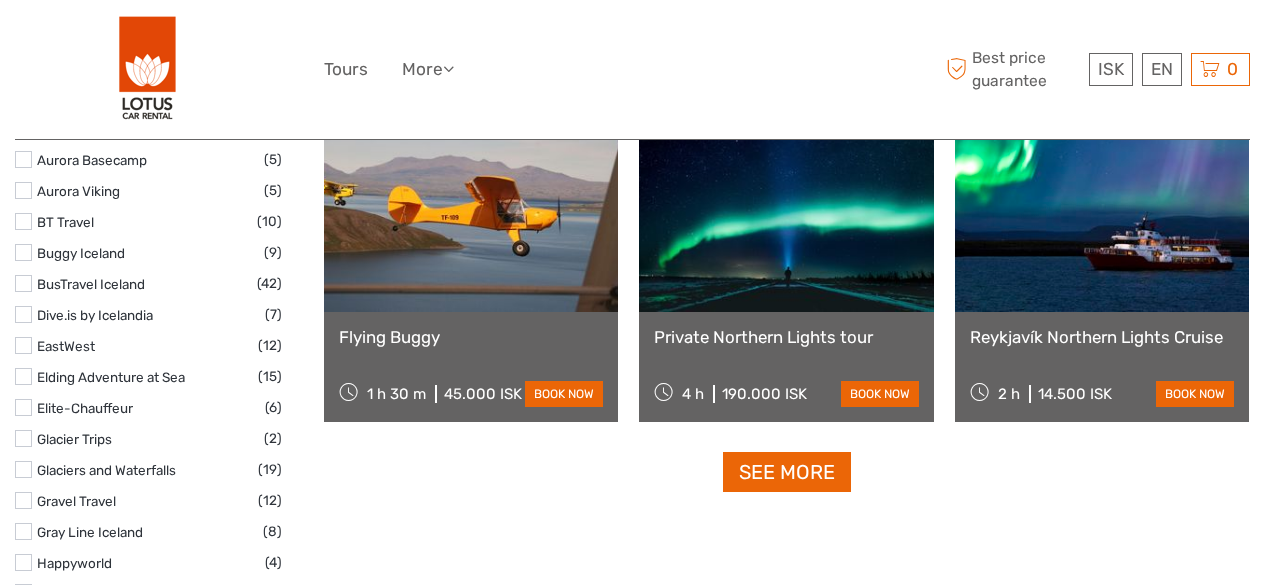 select 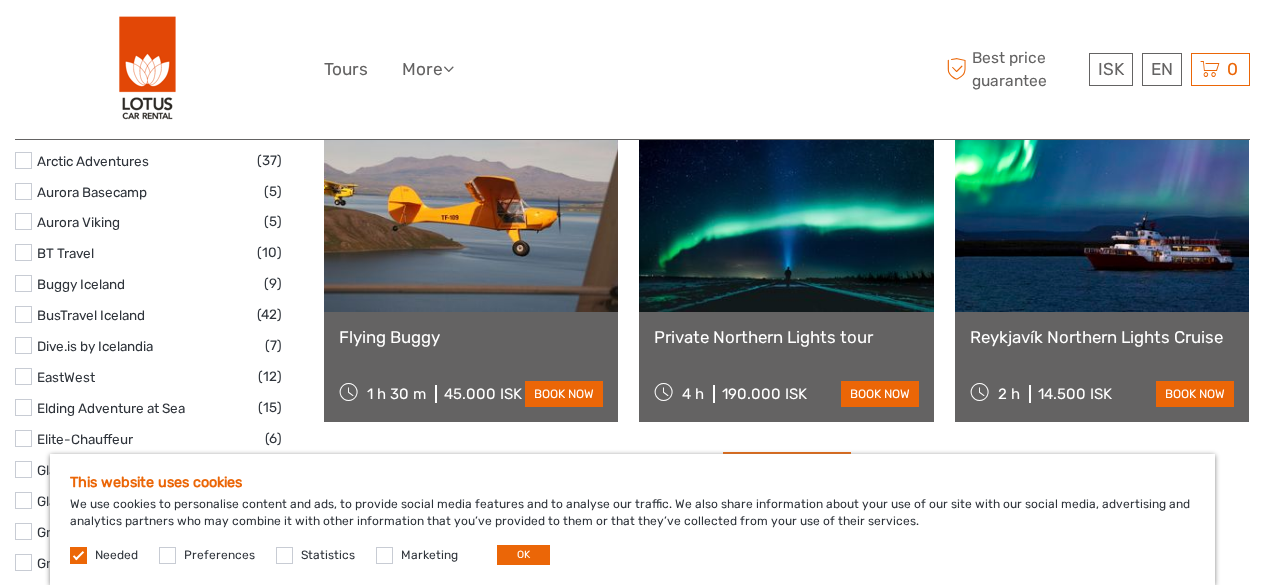 scroll, scrollTop: 2669, scrollLeft: 0, axis: vertical 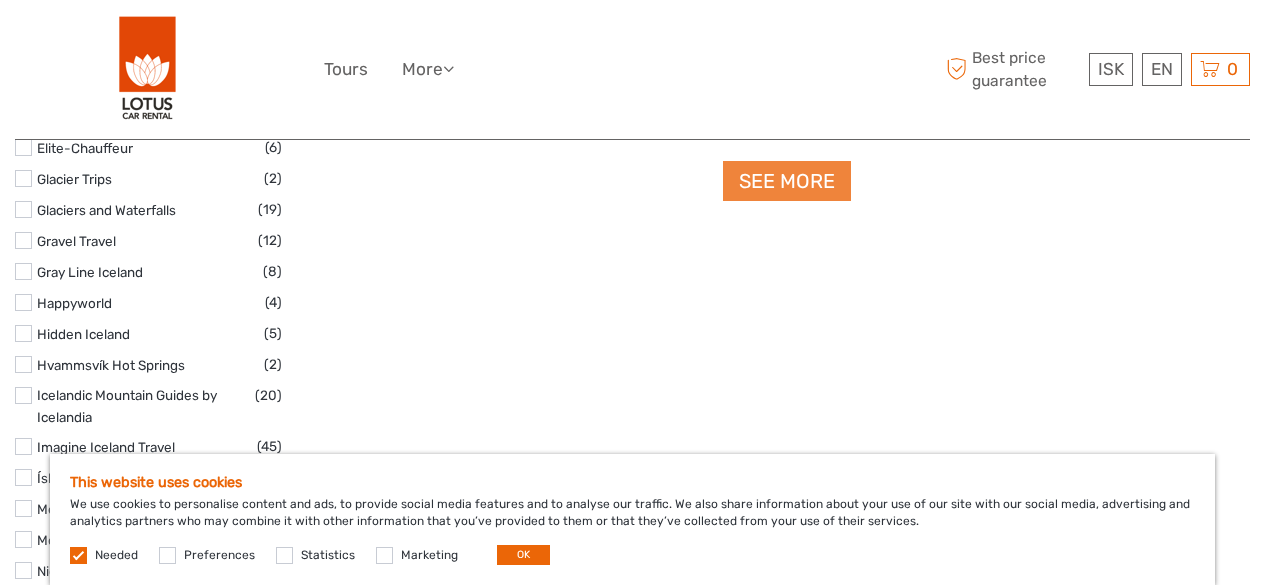 click on "See more" at bounding box center (787, 181) 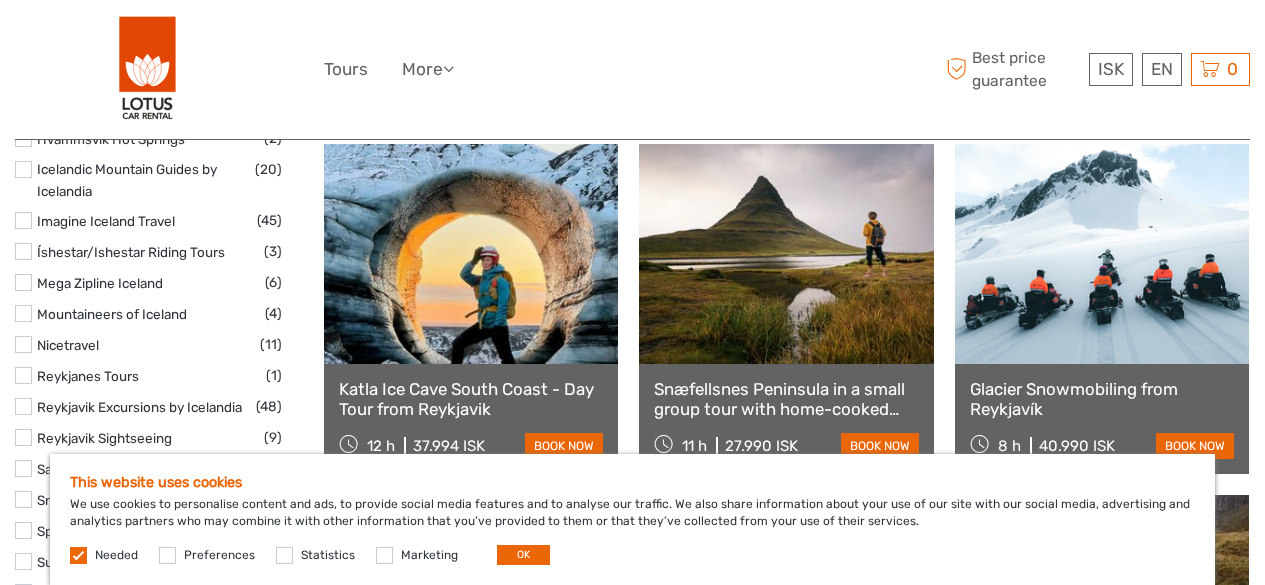 scroll, scrollTop: 3006, scrollLeft: 0, axis: vertical 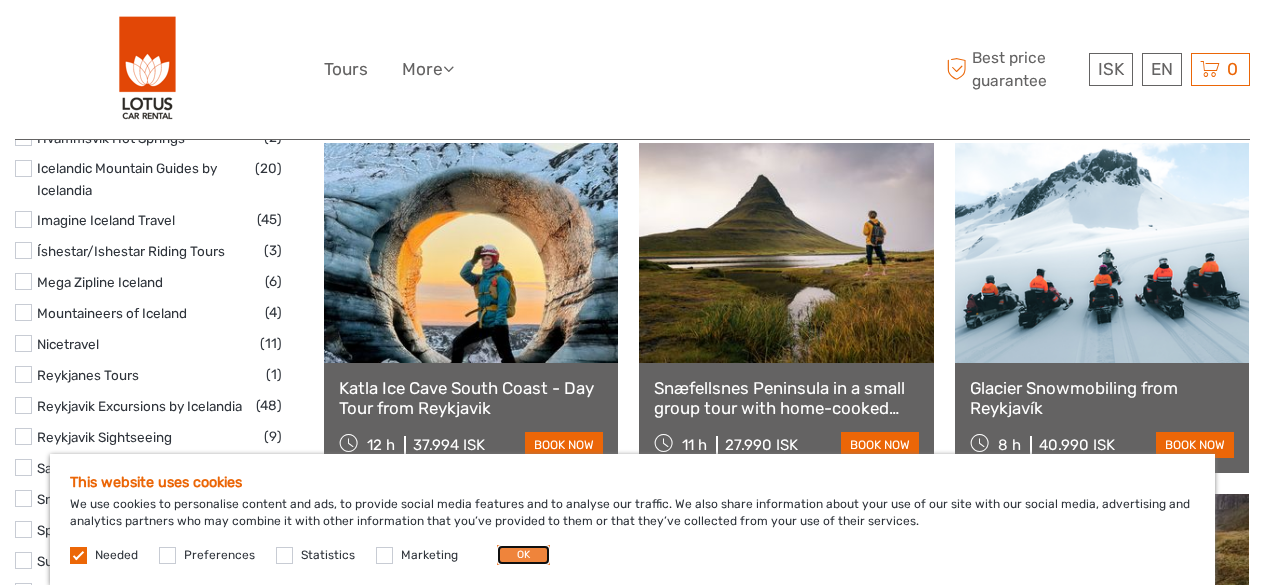 click on "OK" at bounding box center (523, 555) 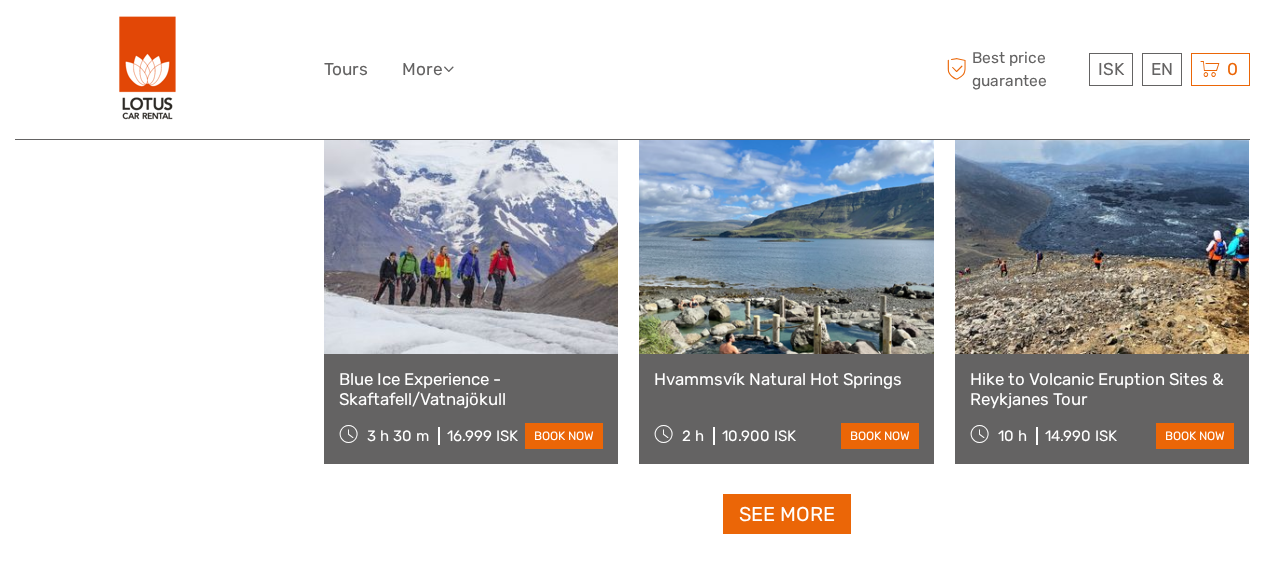 scroll, scrollTop: 4069, scrollLeft: 0, axis: vertical 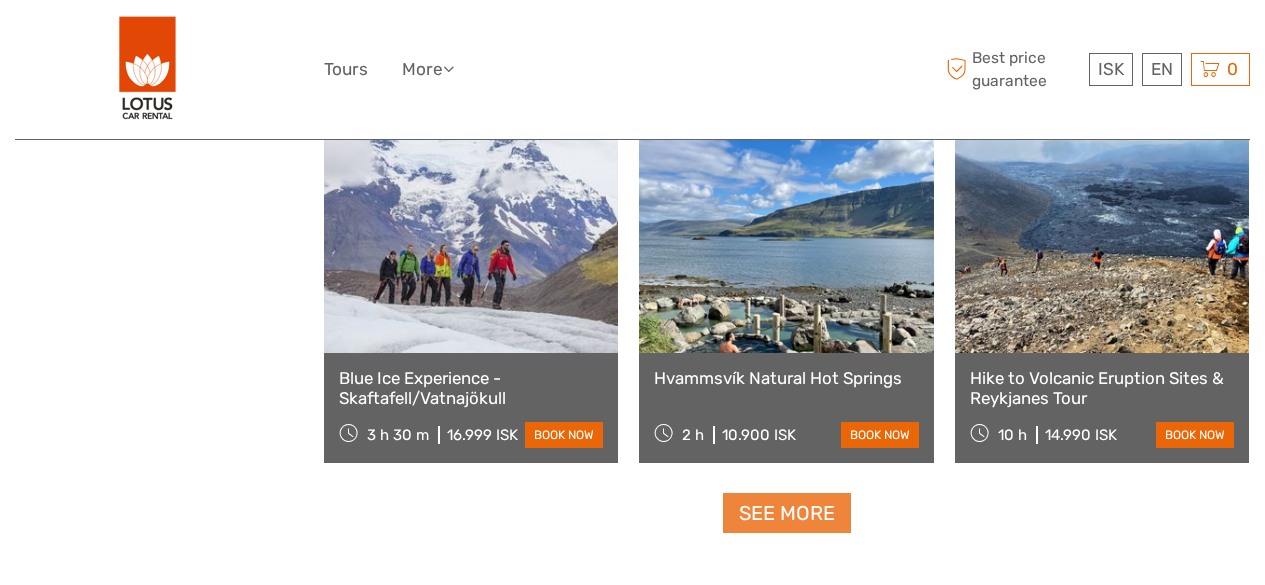 click on "See more" at bounding box center (787, 513) 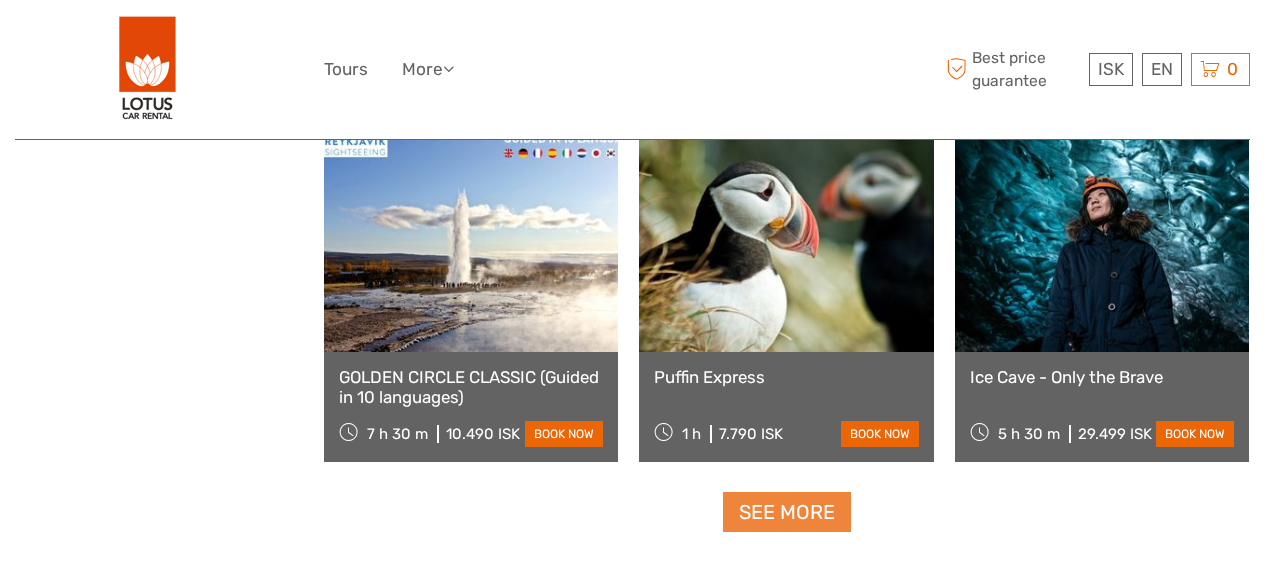 scroll, scrollTop: 6192, scrollLeft: 0, axis: vertical 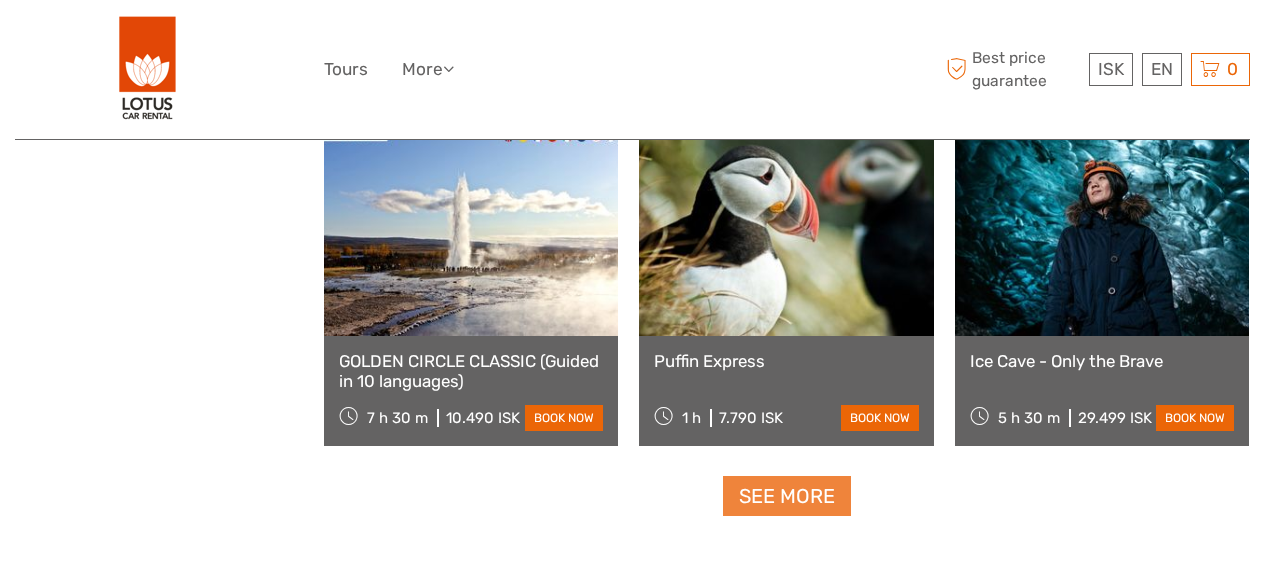 click on "See more" at bounding box center [787, 496] 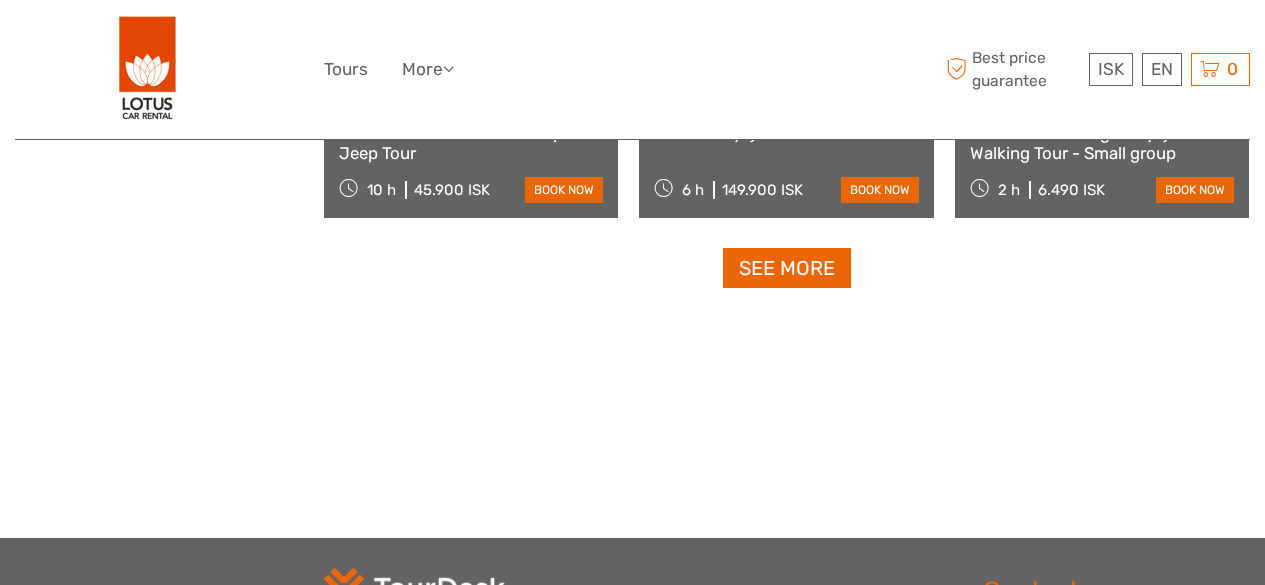 scroll, scrollTop: 8505, scrollLeft: 0, axis: vertical 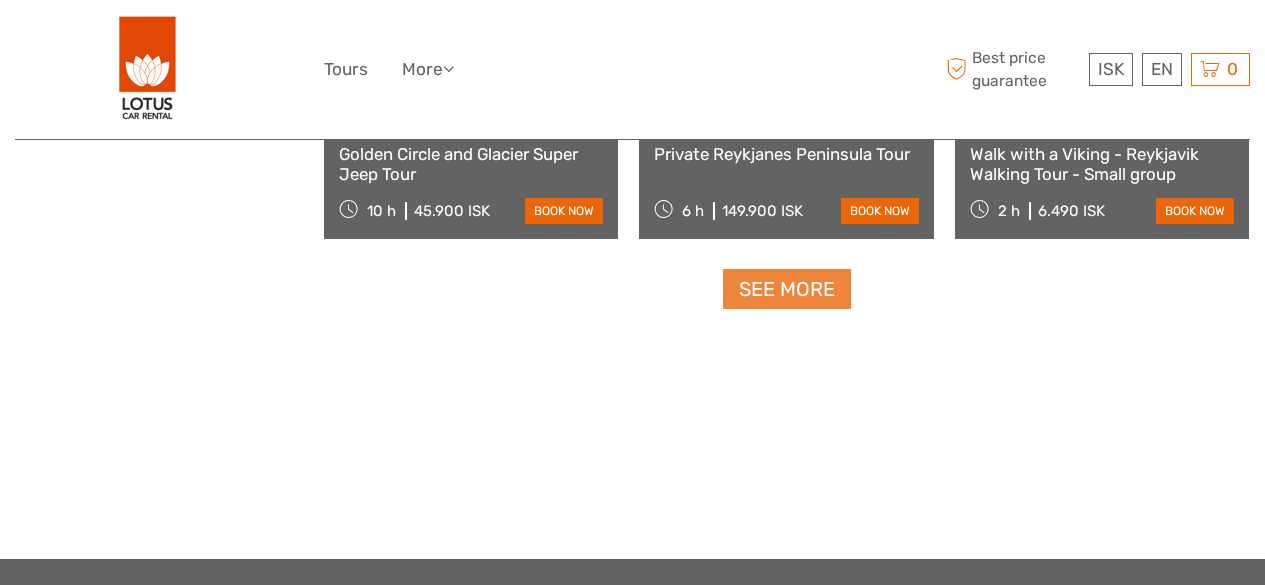 click on "See more" at bounding box center [787, 289] 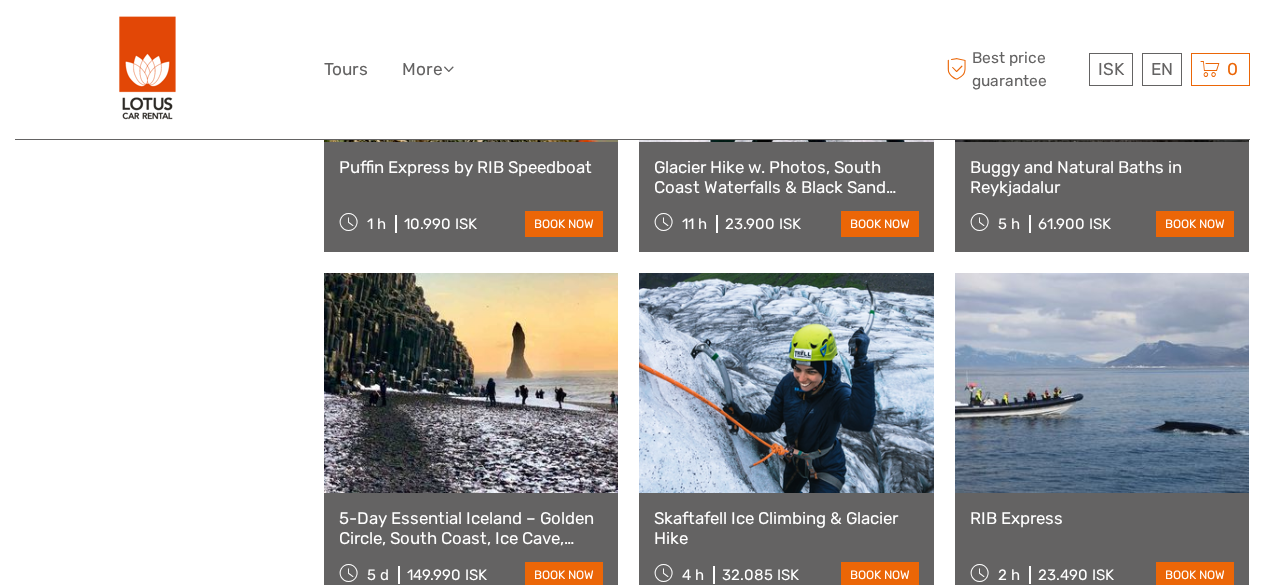 scroll, scrollTop: 6736, scrollLeft: 0, axis: vertical 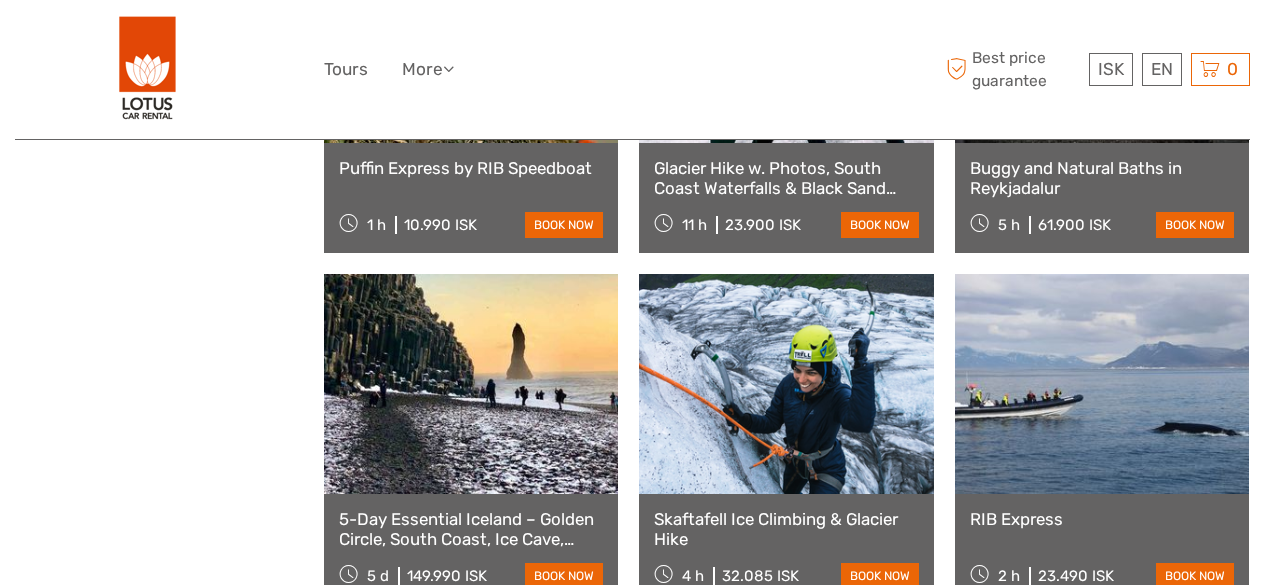 click at bounding box center (1102, 384) 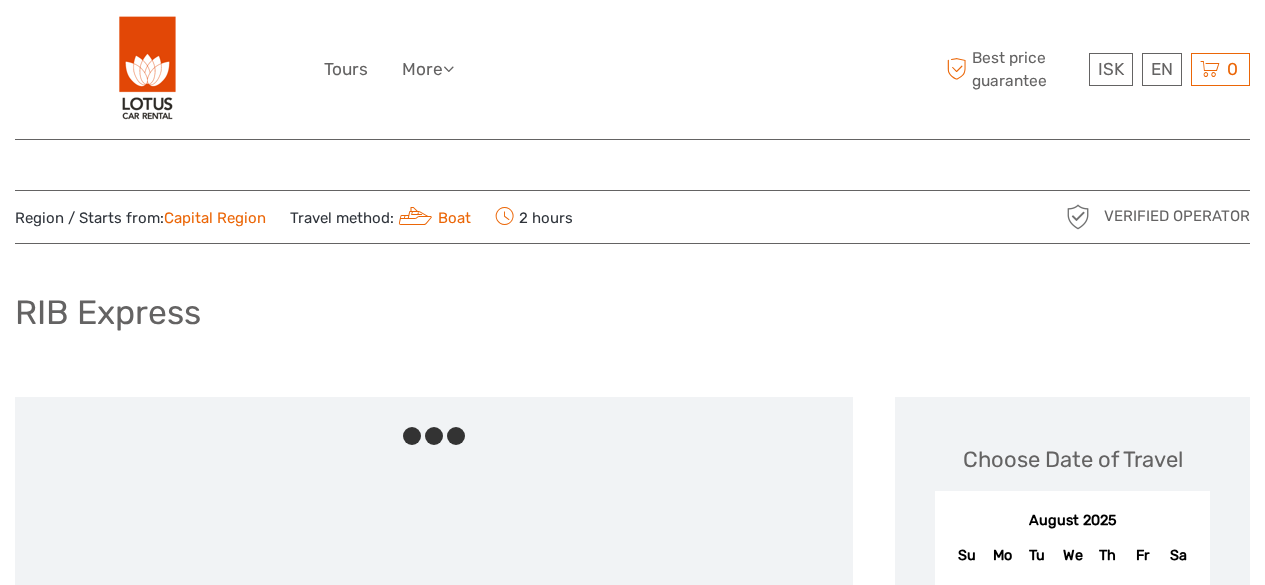 scroll, scrollTop: 0, scrollLeft: 0, axis: both 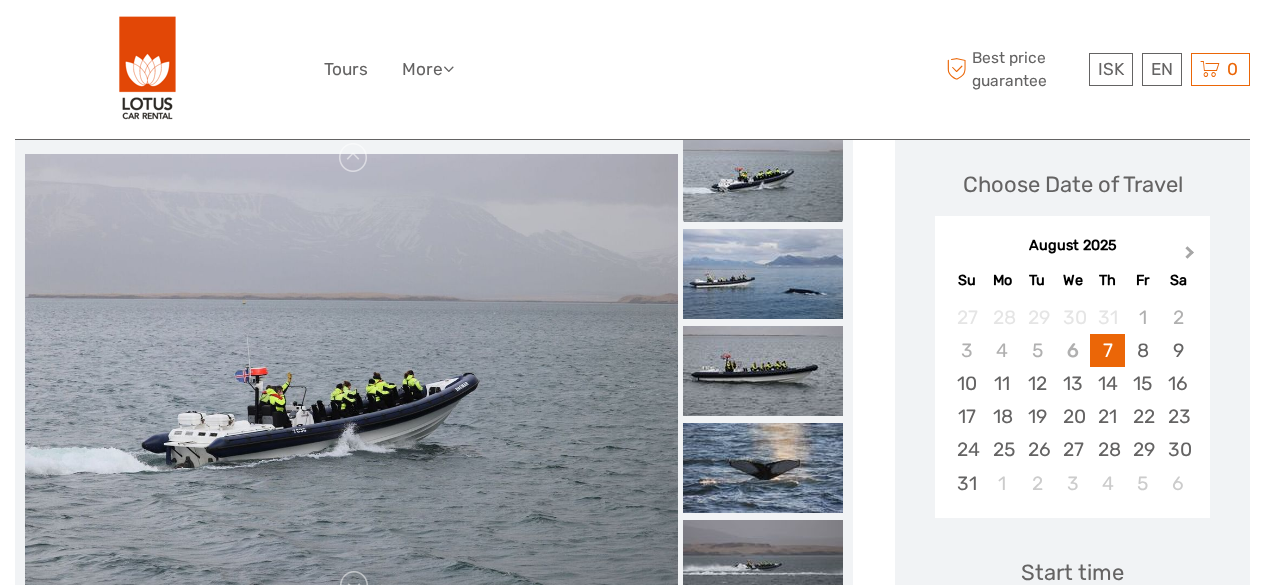 click on "Next Month" at bounding box center [1190, 256] 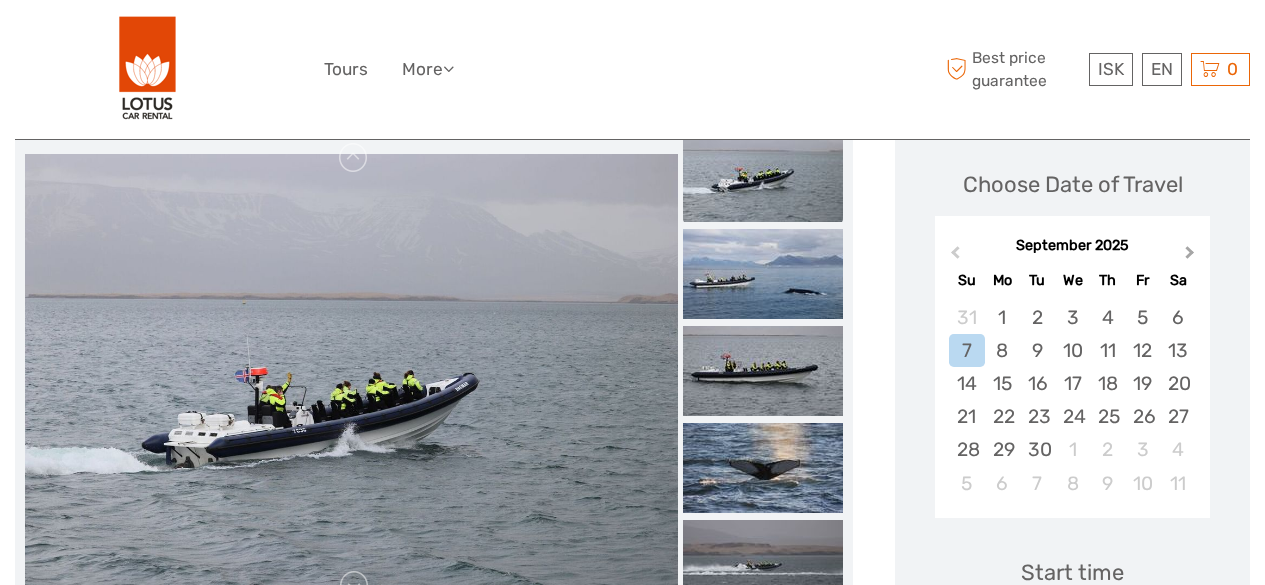 click on "Next Month" at bounding box center (1190, 256) 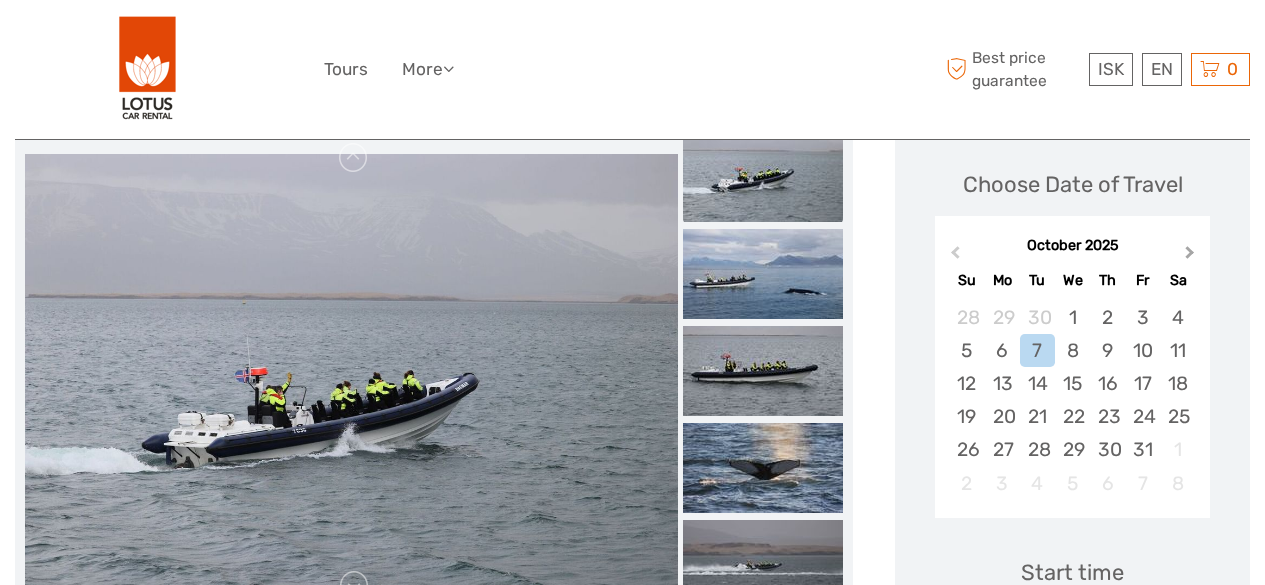 click on "Next Month" at bounding box center [1190, 256] 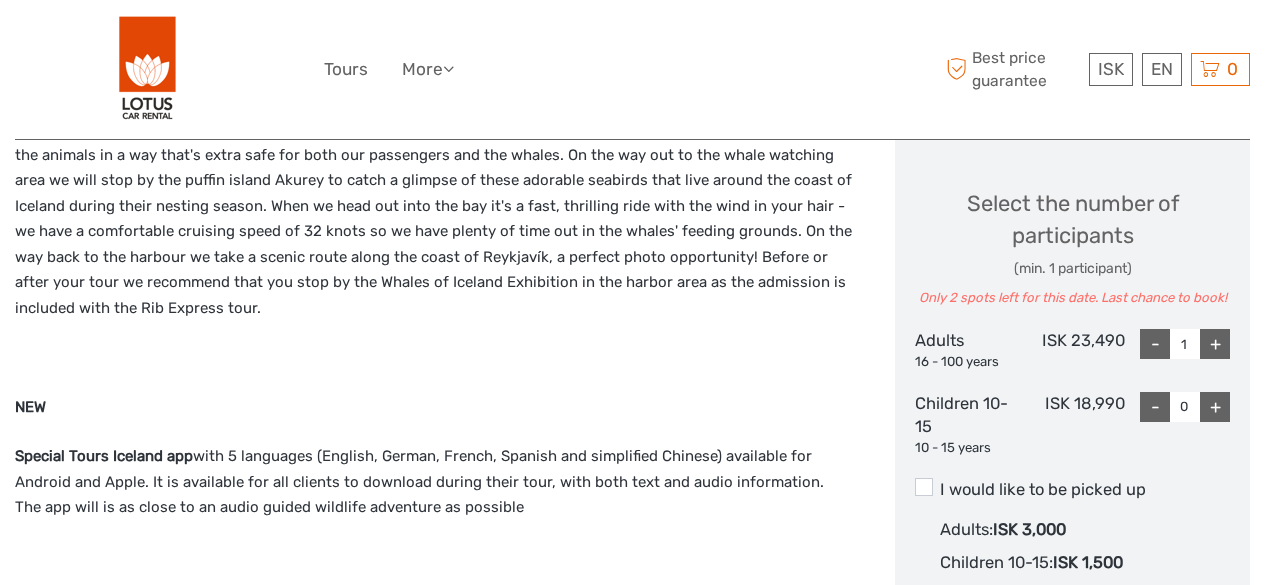scroll, scrollTop: 811, scrollLeft: 0, axis: vertical 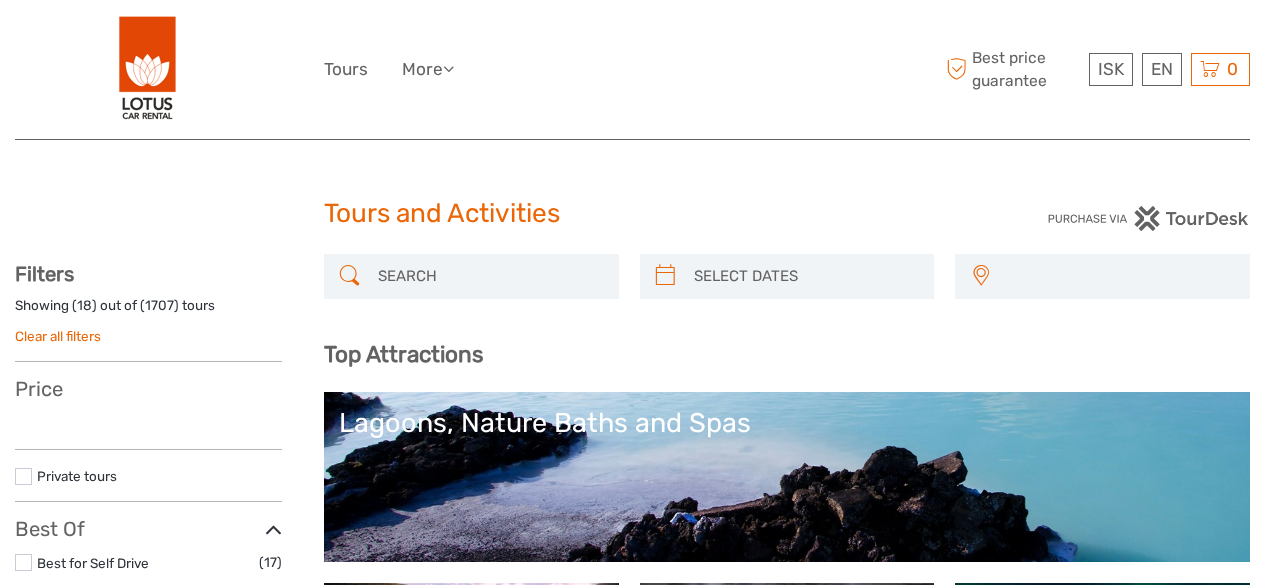 select 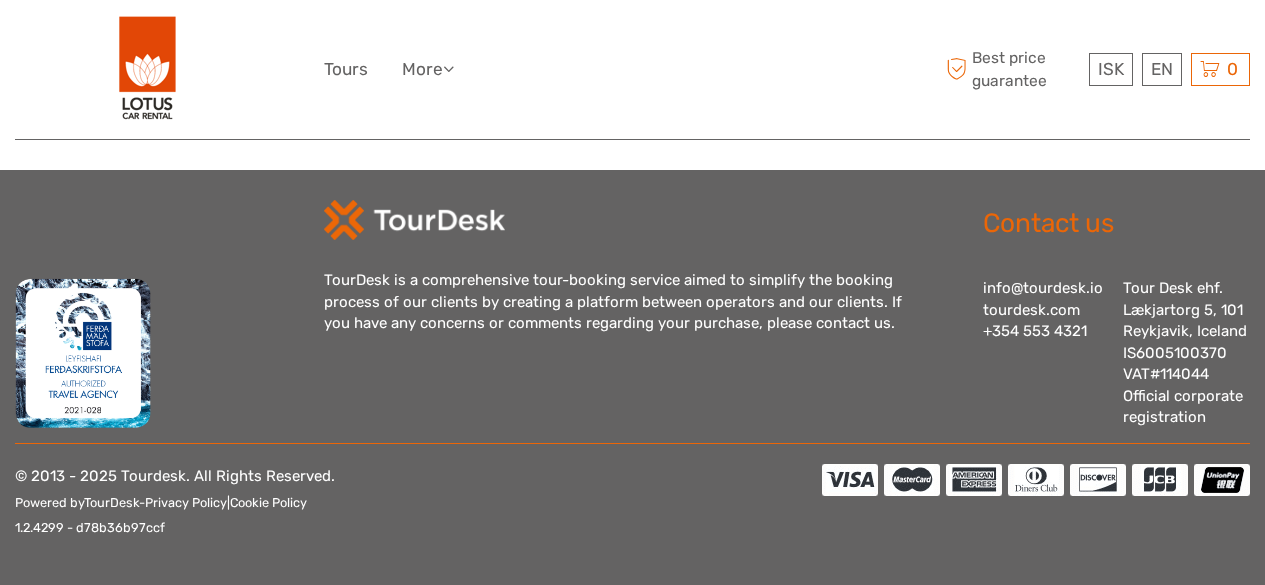 select 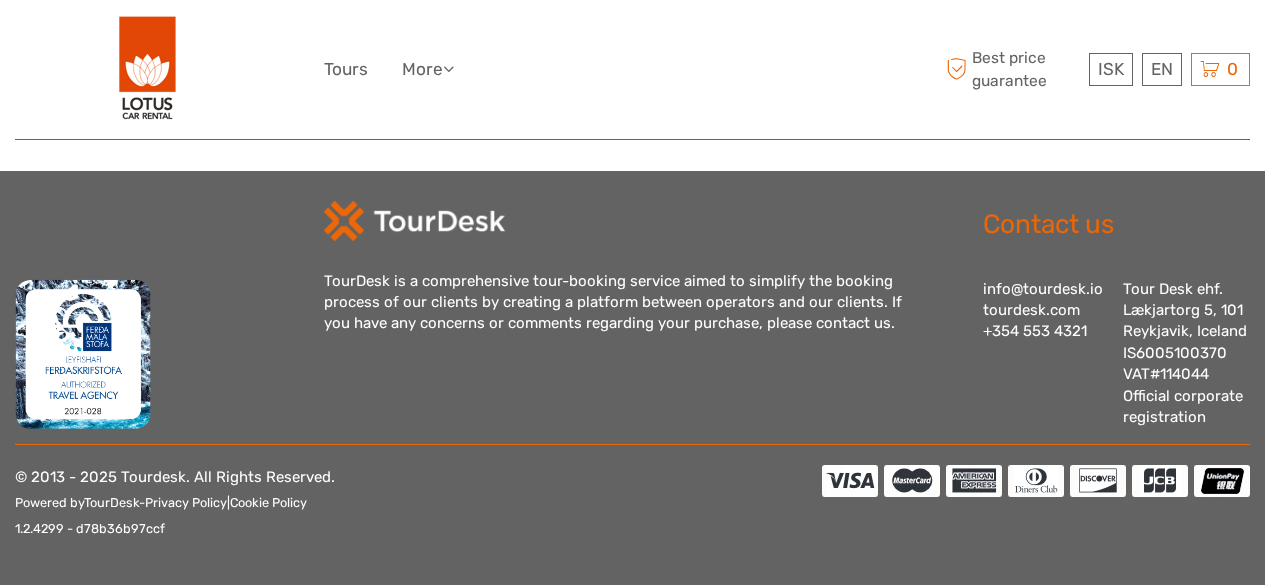 scroll, scrollTop: 0, scrollLeft: 0, axis: both 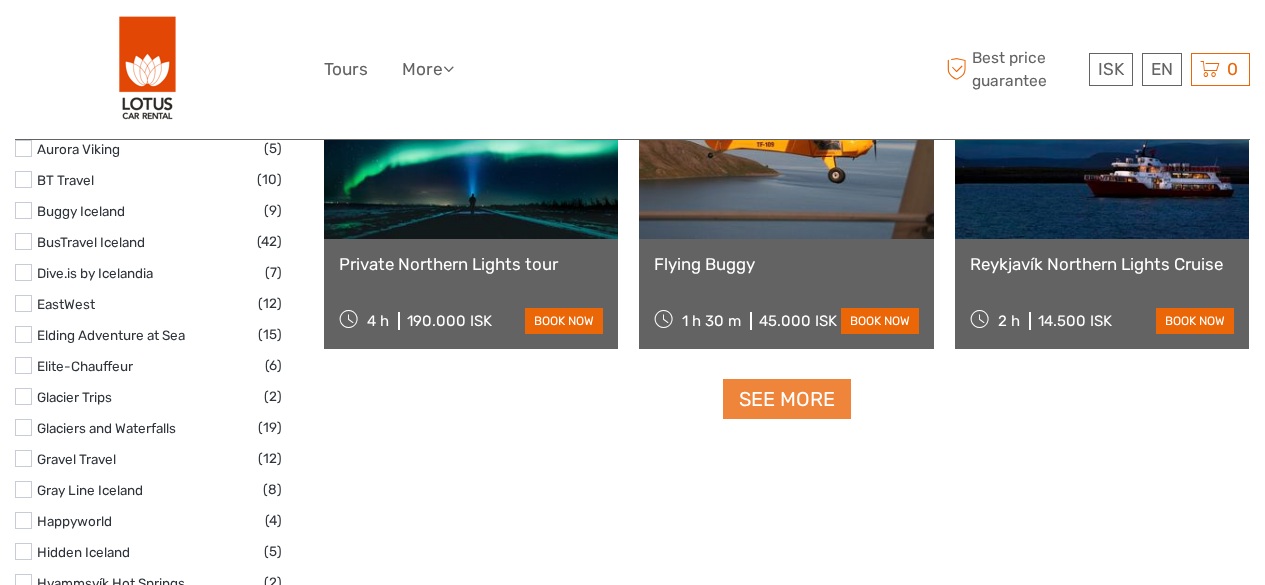 click on "See more" at bounding box center (787, 399) 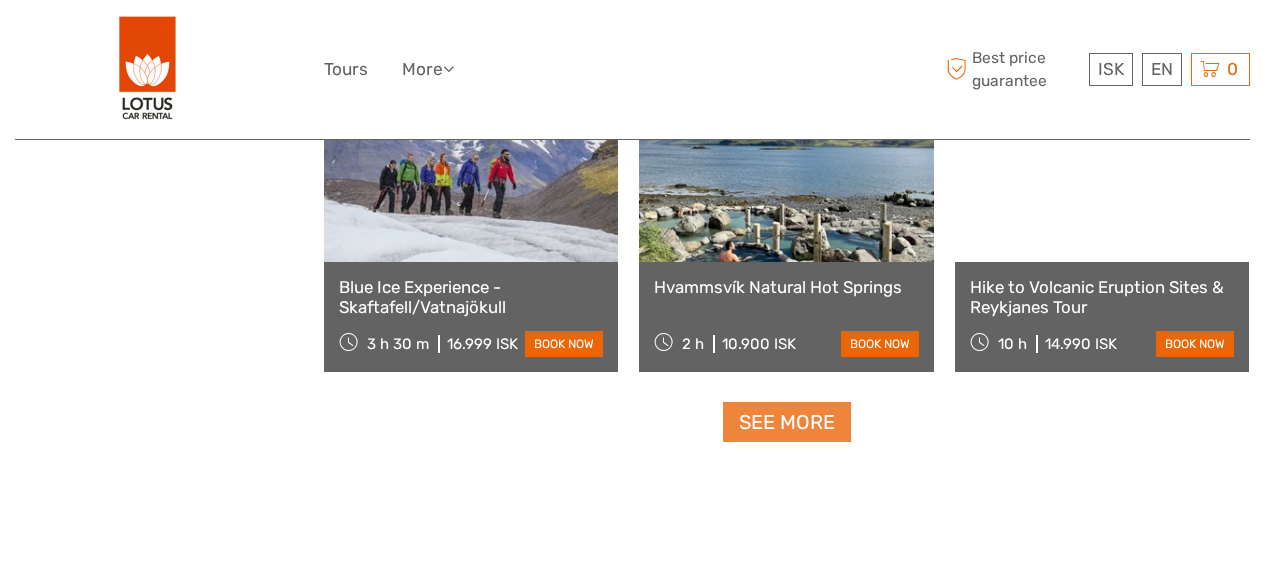 scroll, scrollTop: 4159, scrollLeft: 0, axis: vertical 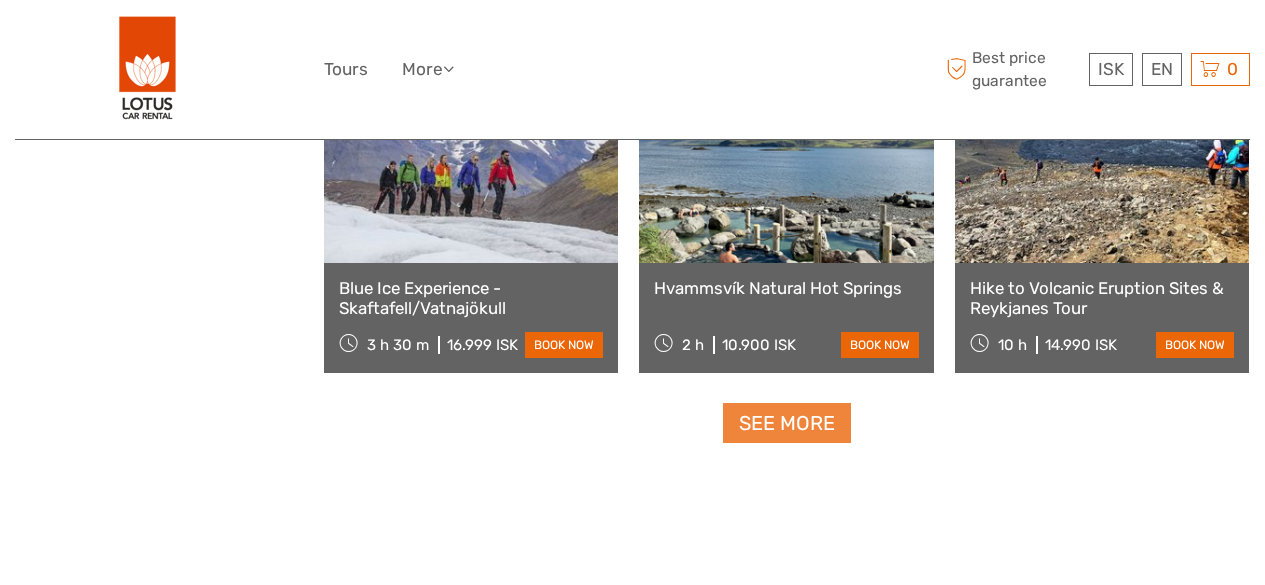 click on "See more" at bounding box center [787, 423] 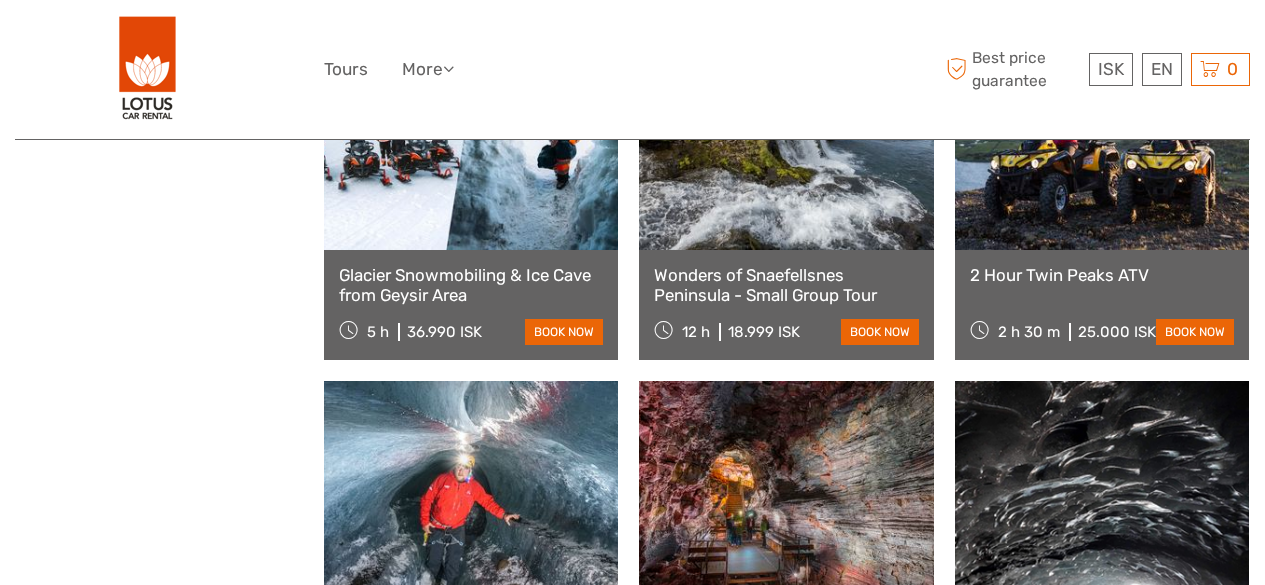 scroll, scrollTop: 5602, scrollLeft: 0, axis: vertical 